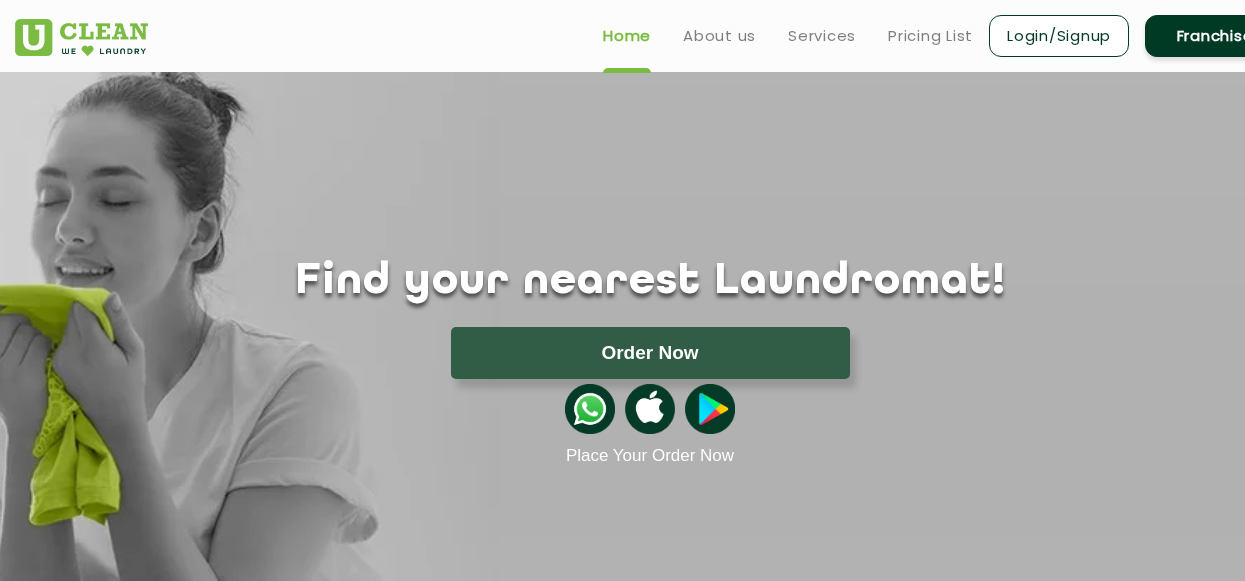 scroll, scrollTop: 0, scrollLeft: 0, axis: both 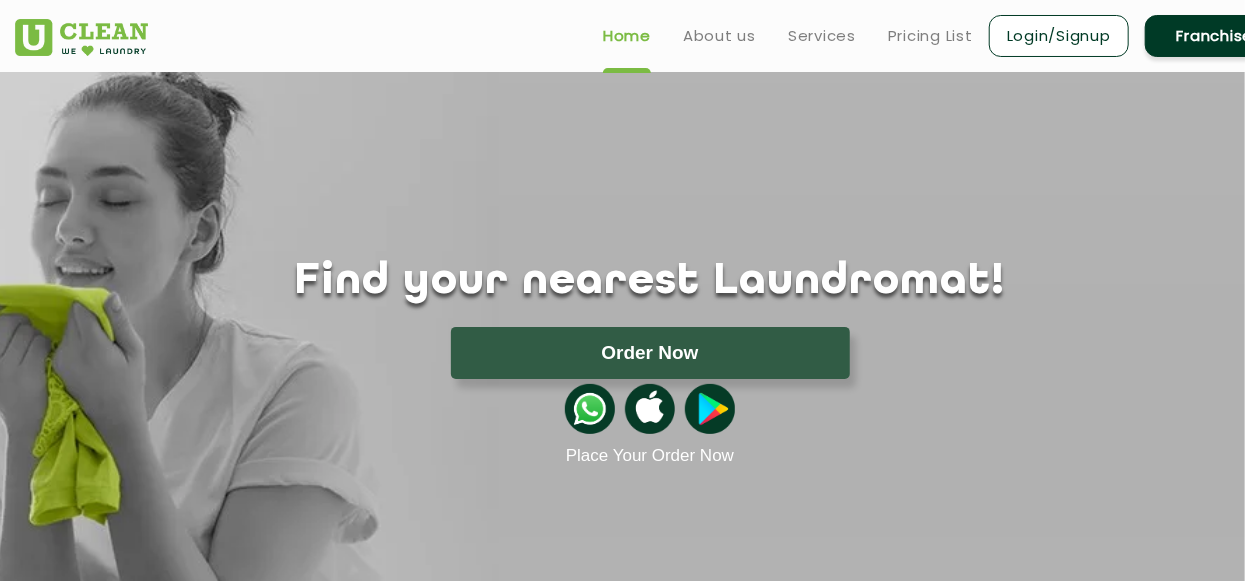 click on "Franchise" at bounding box center (1215, 36) 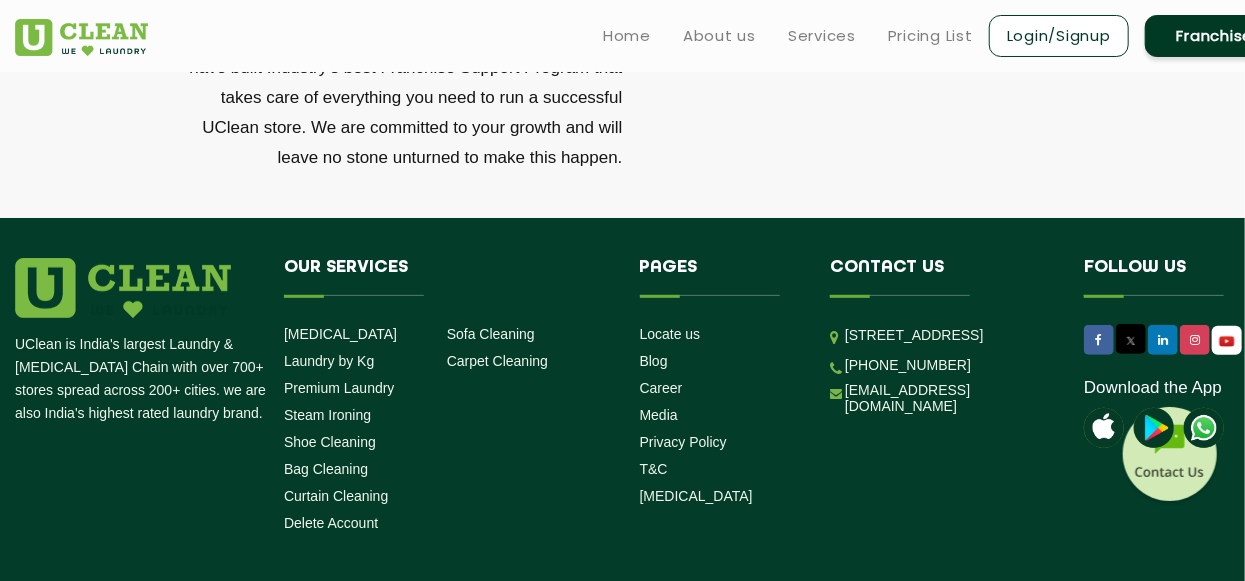 scroll, scrollTop: 6930, scrollLeft: 0, axis: vertical 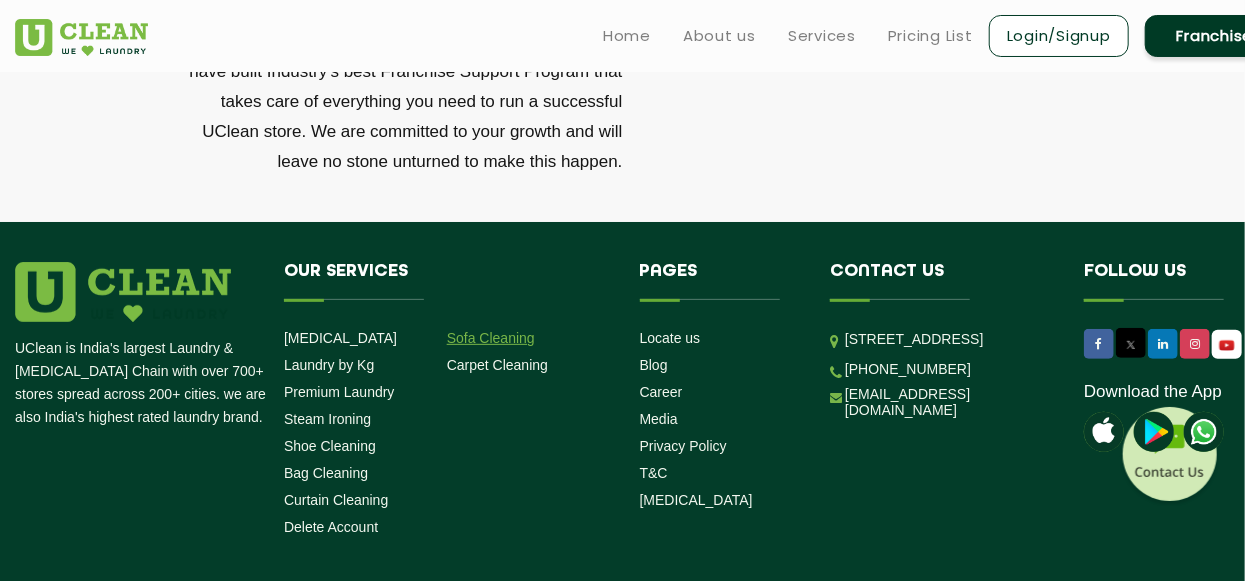 click on "Sofa Cleaning" at bounding box center (491, 338) 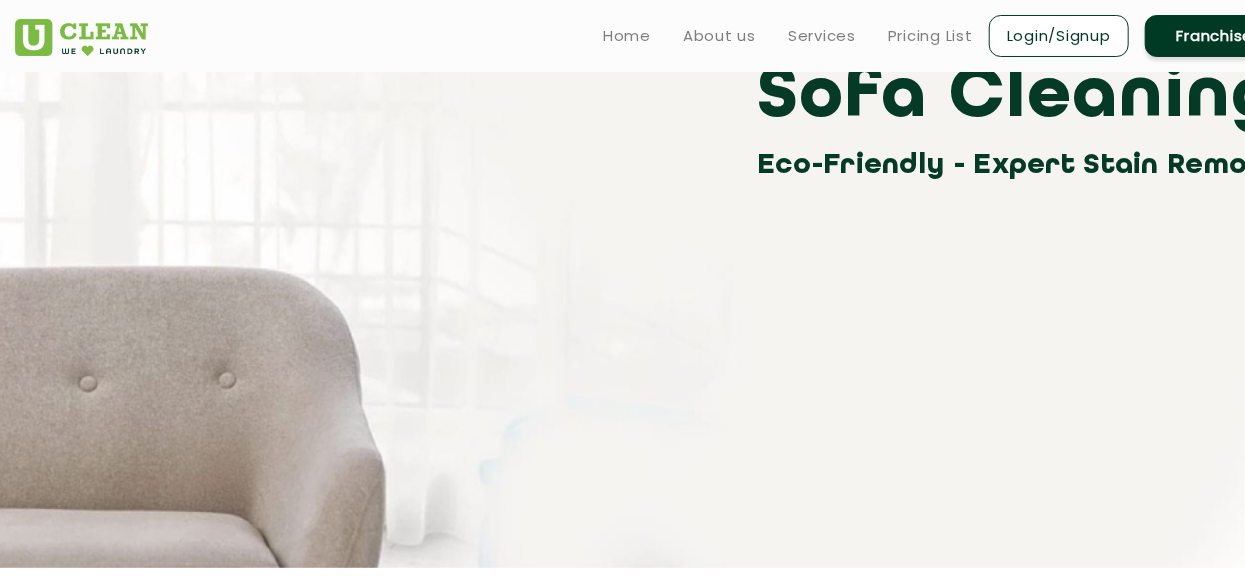 scroll, scrollTop: 201, scrollLeft: 0, axis: vertical 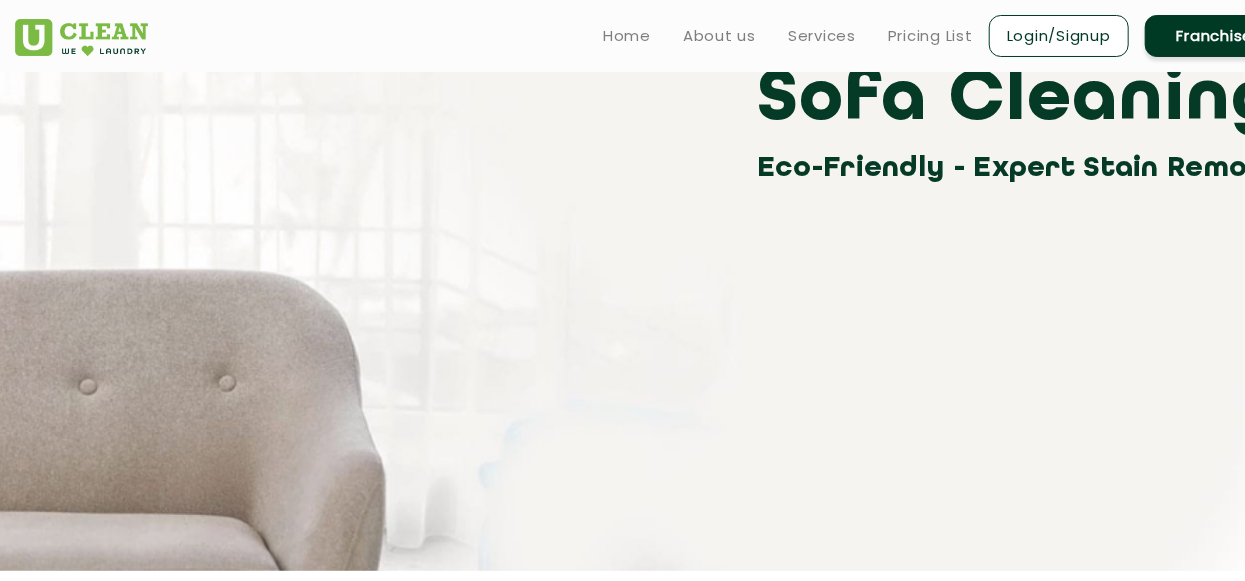click on "Sofa Cleaning Eco-Friendly - Expert Stain Removal" 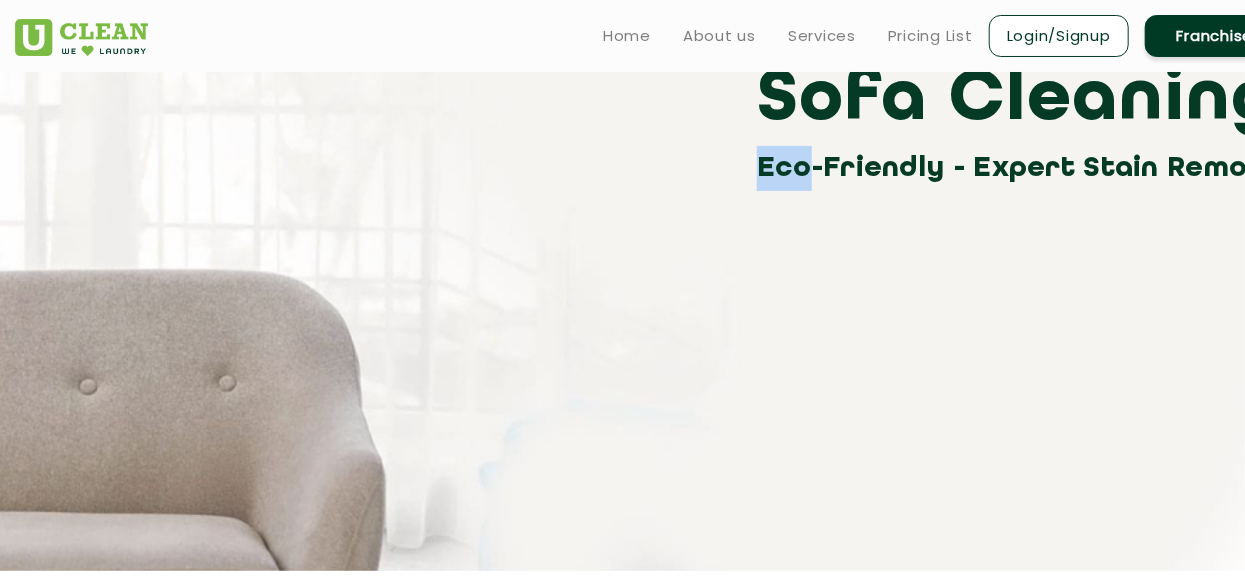 click on "Sofa Cleaning Eco-Friendly - Expert Stain Removal" 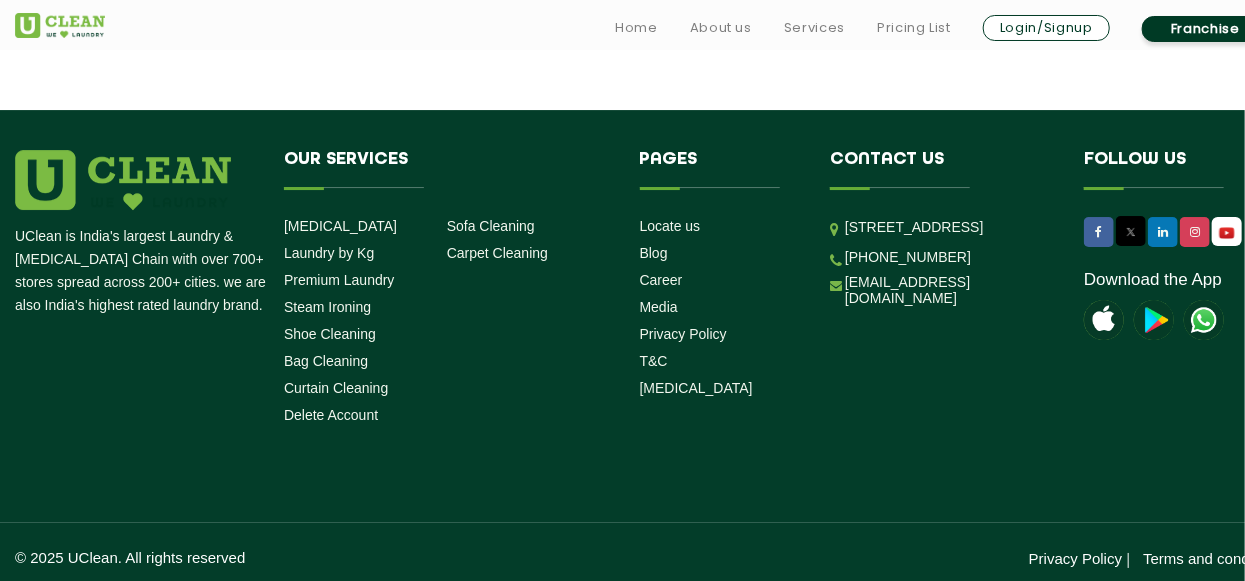 scroll, scrollTop: 2991, scrollLeft: 0, axis: vertical 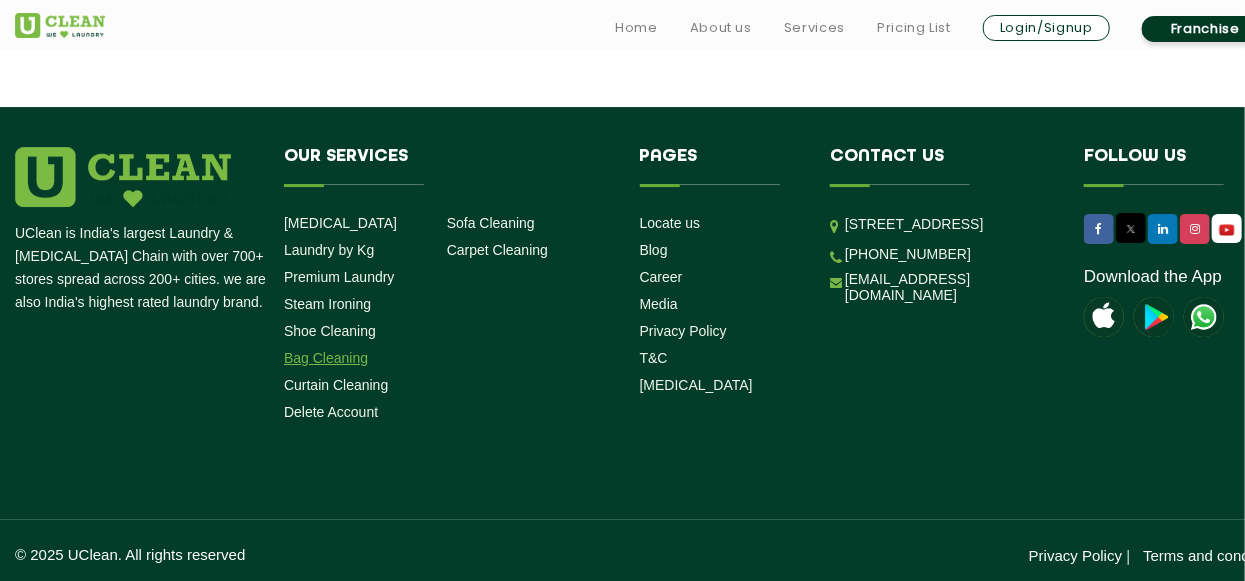 click on "Bag Cleaning" at bounding box center [326, 358] 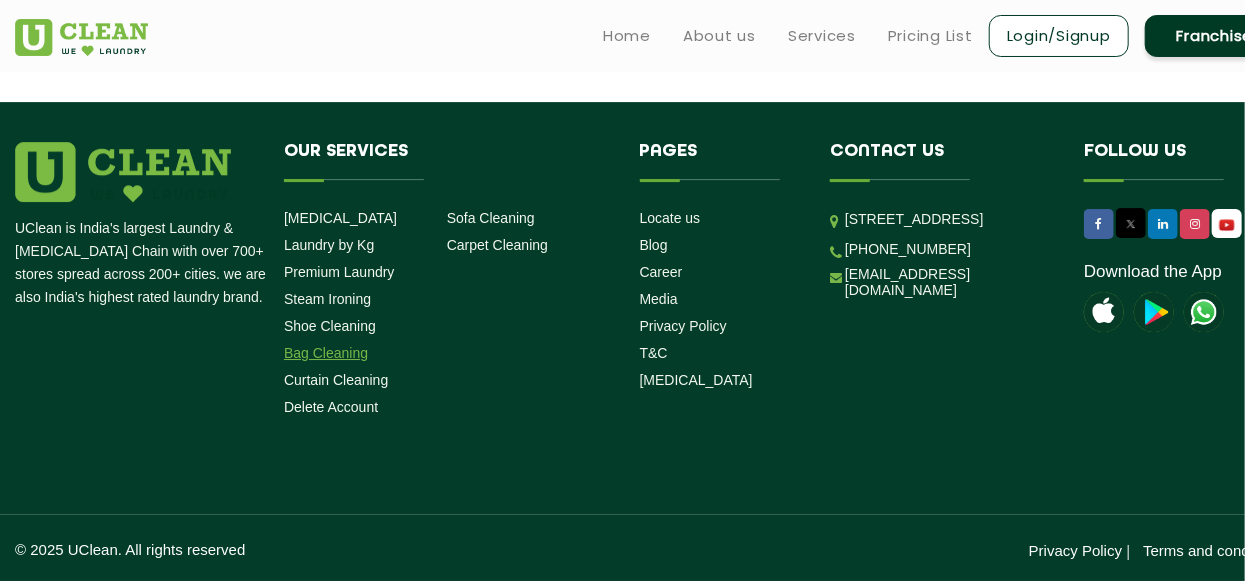 scroll, scrollTop: 0, scrollLeft: 0, axis: both 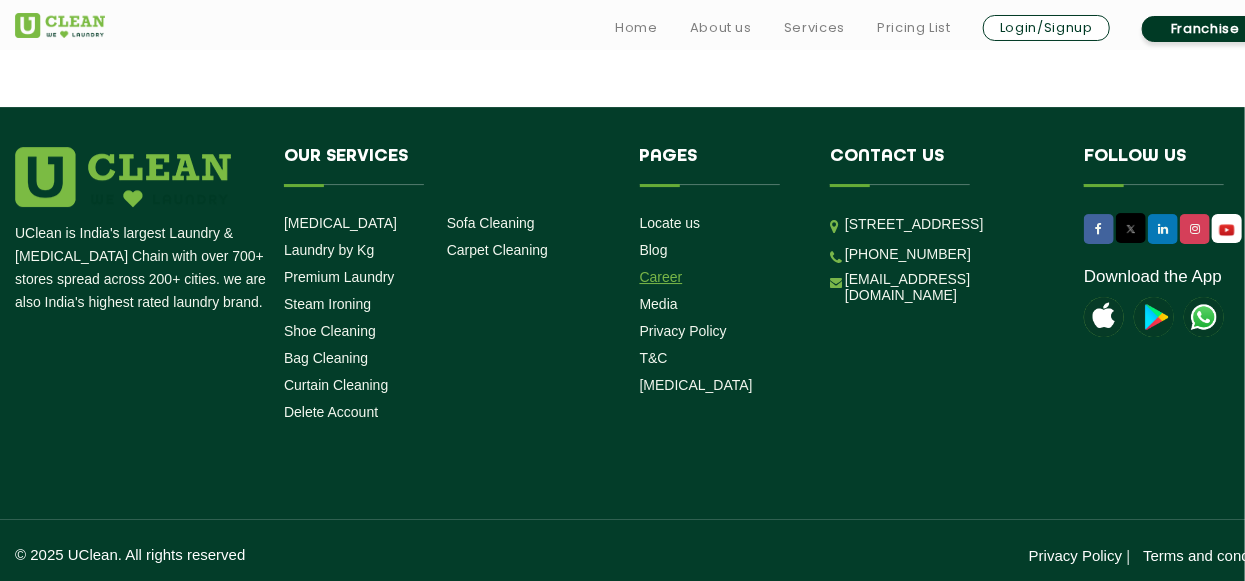 click on "Career" at bounding box center (661, 277) 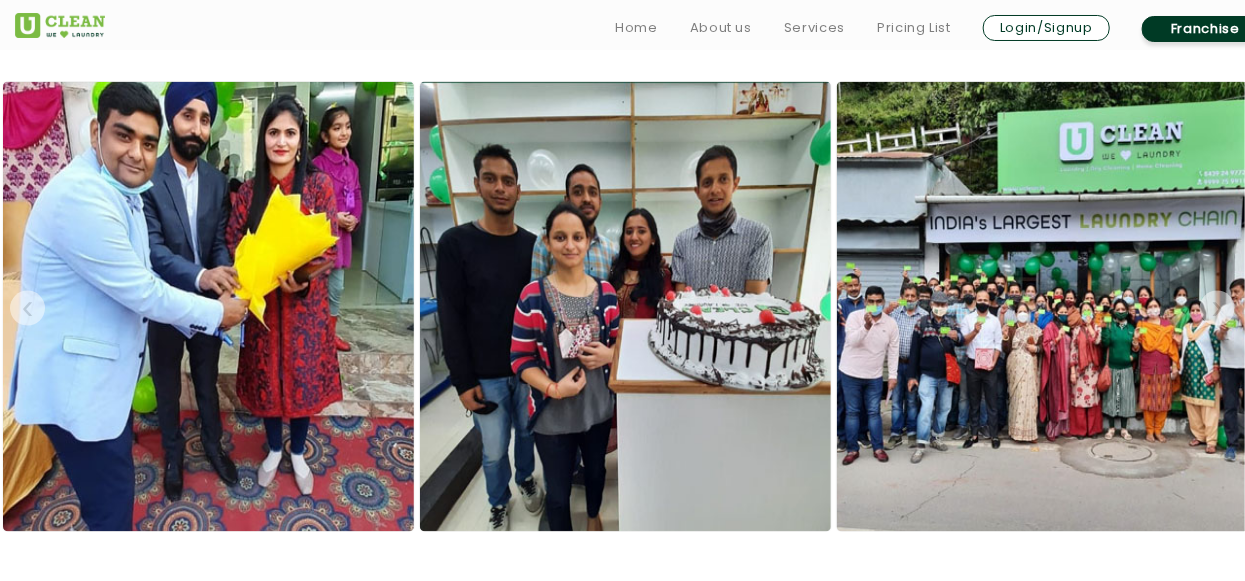 scroll, scrollTop: 1295, scrollLeft: 0, axis: vertical 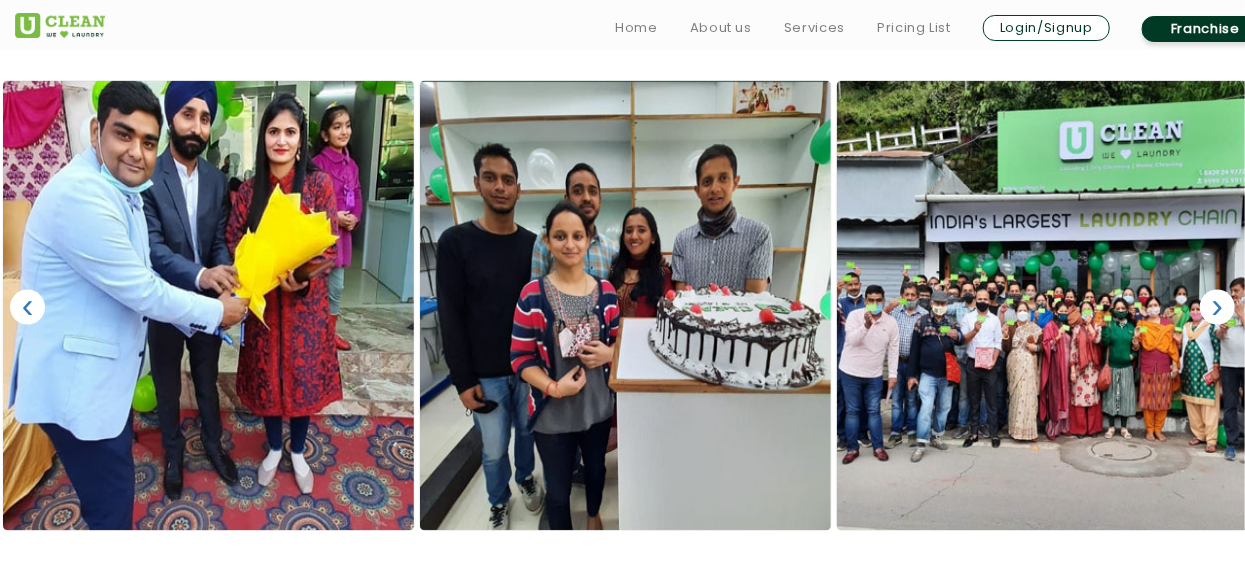 click 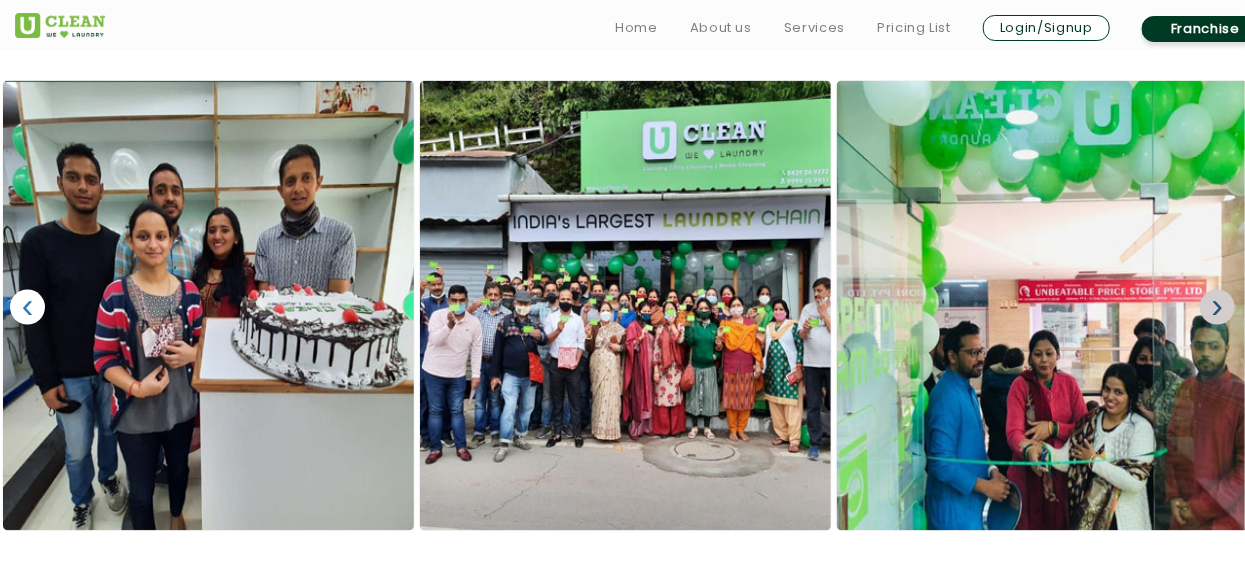 click on "›" 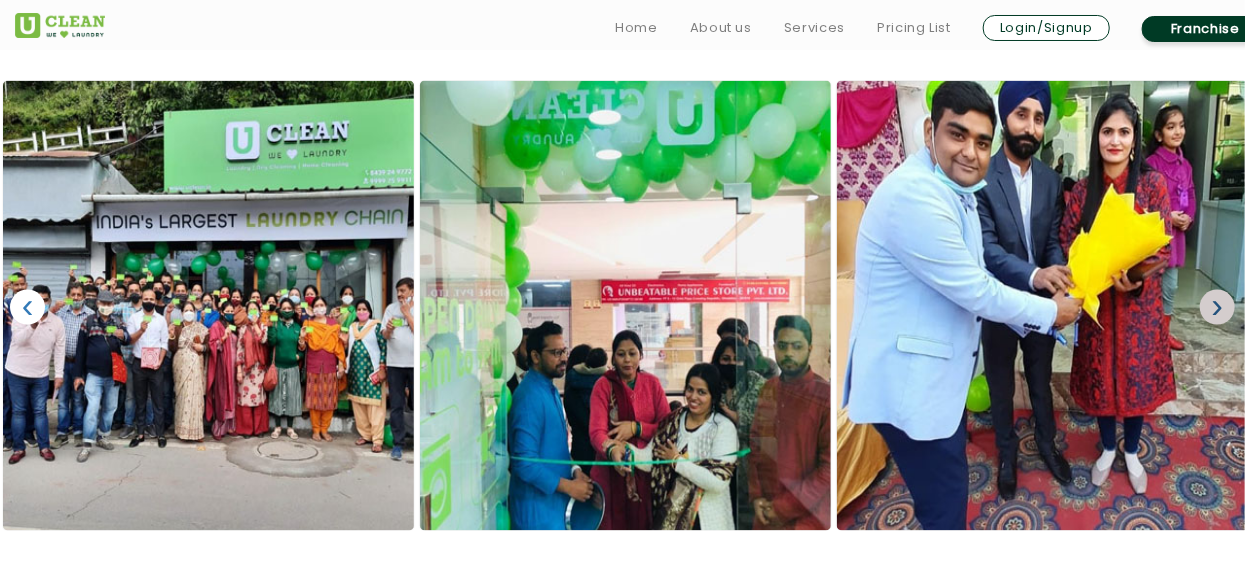 click on "›" 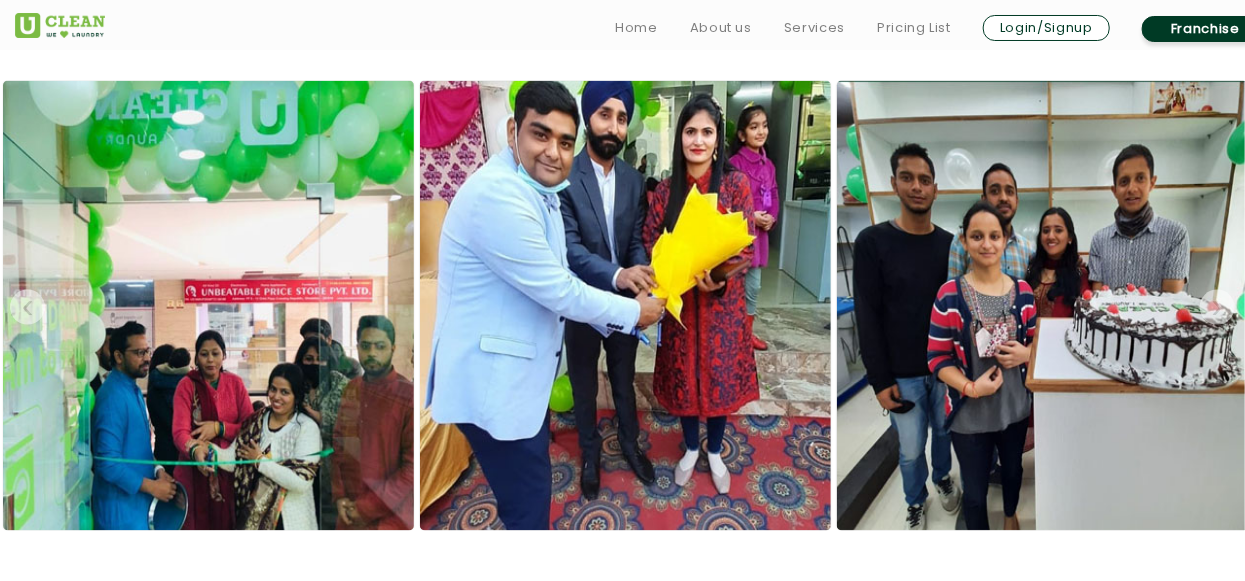 click on "›" 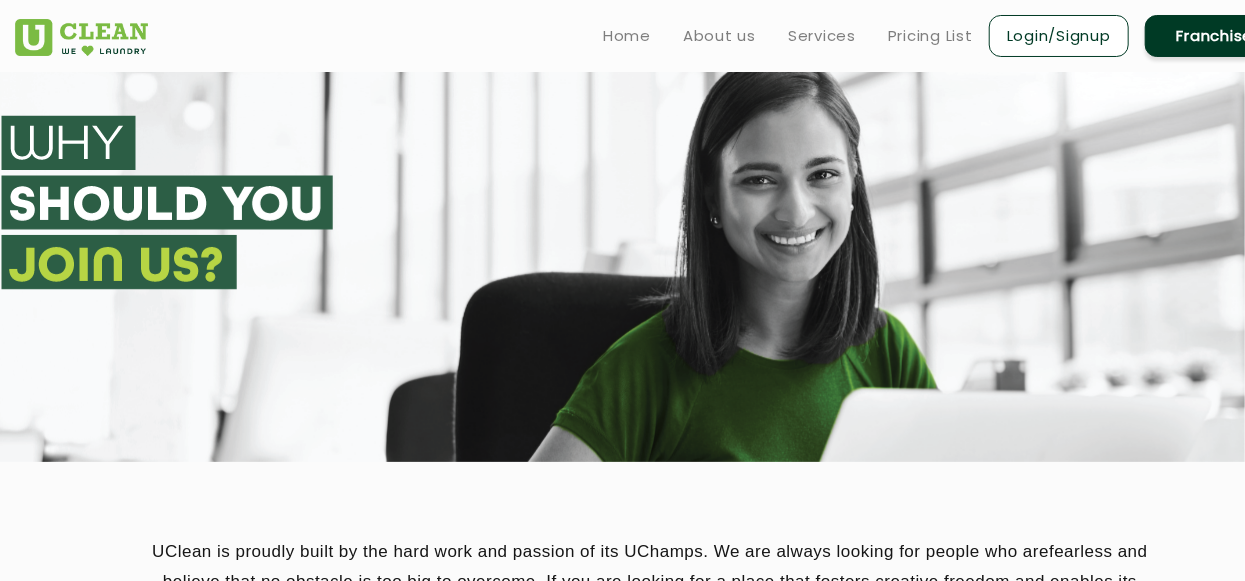 scroll, scrollTop: 0, scrollLeft: 0, axis: both 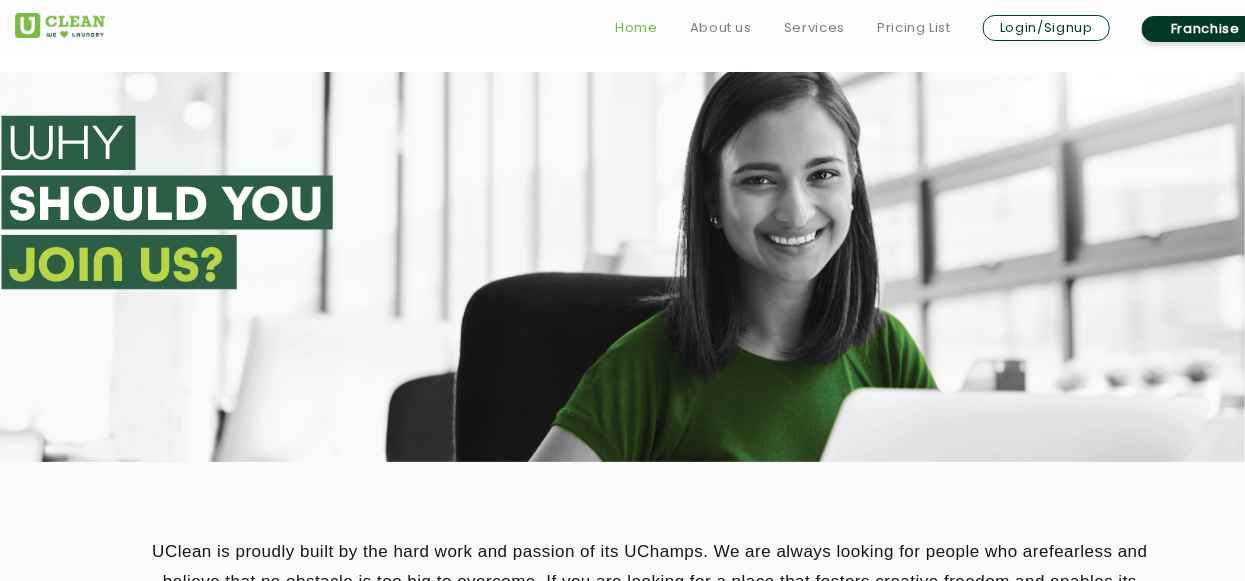 click on "Home" at bounding box center (636, 28) 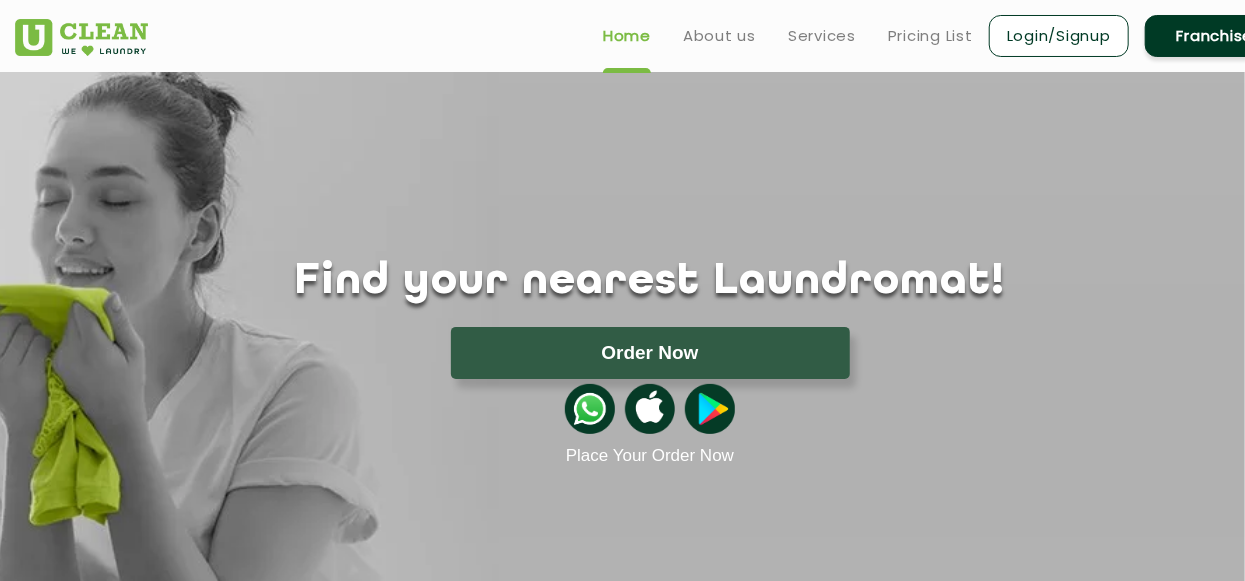 scroll, scrollTop: 0, scrollLeft: 0, axis: both 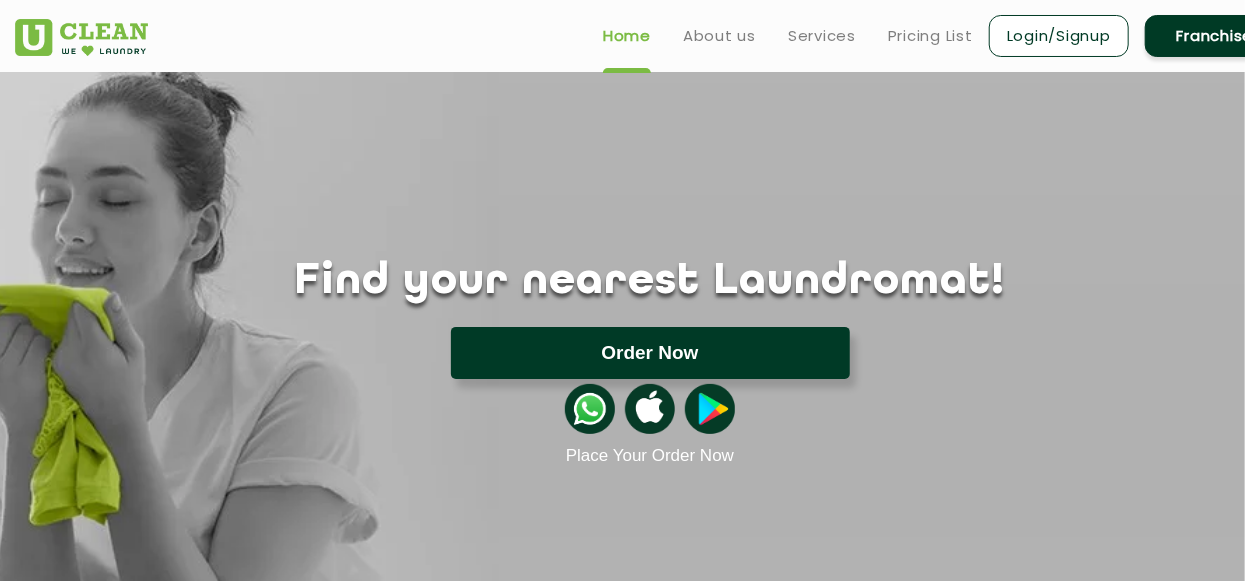 click on "Order Now" 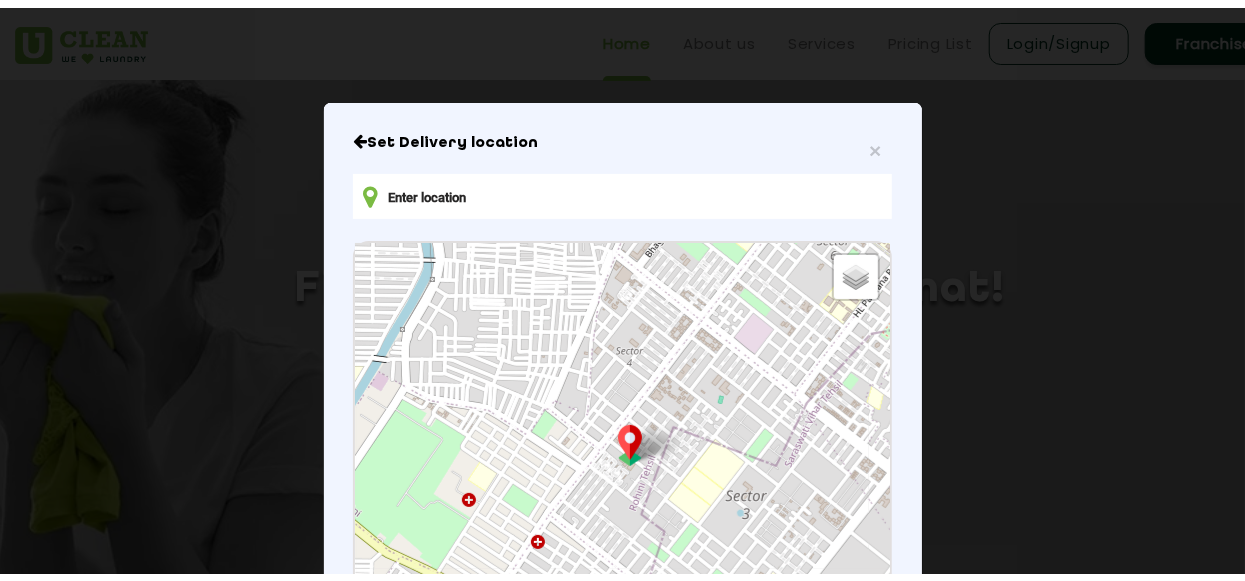 scroll, scrollTop: 21, scrollLeft: 0, axis: vertical 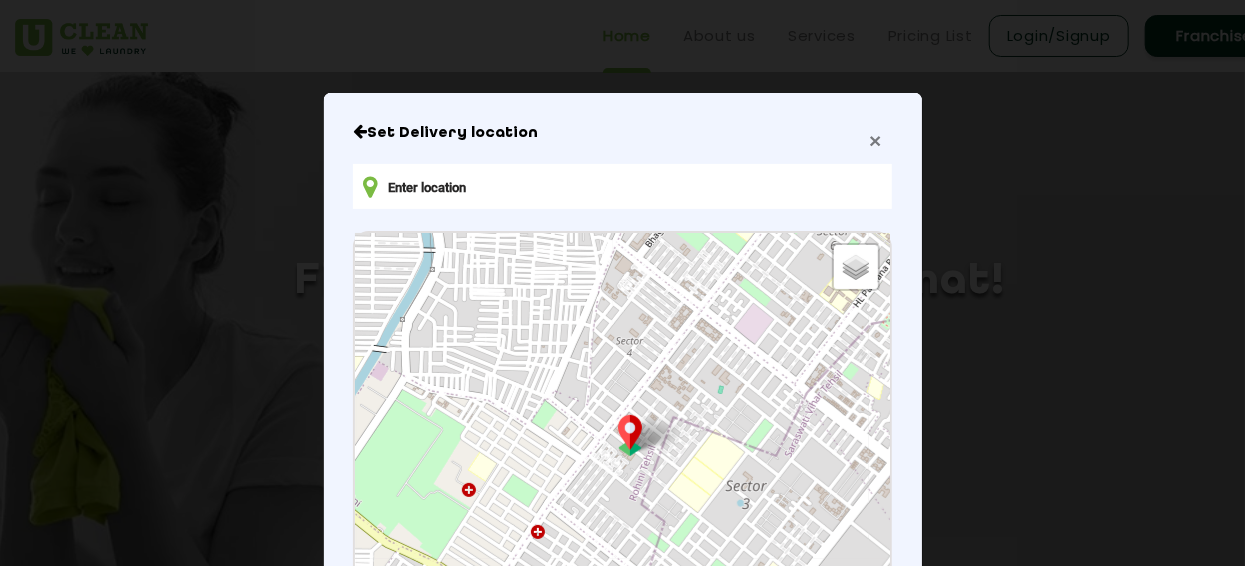 click on "×" at bounding box center (875, 140) 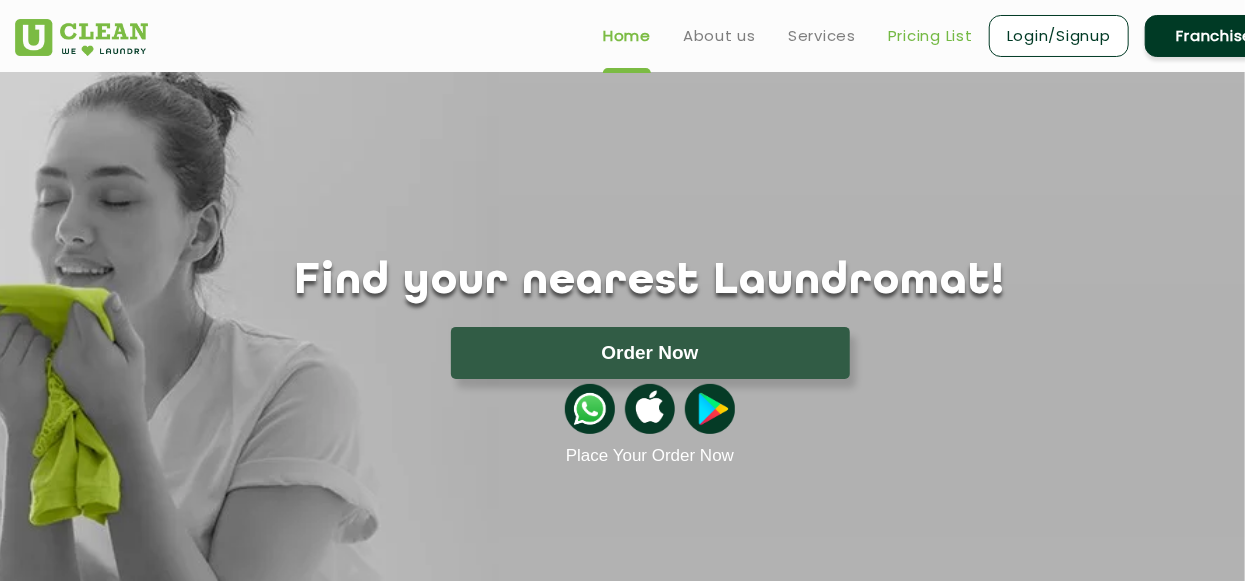 click on "Pricing List" at bounding box center (930, 36) 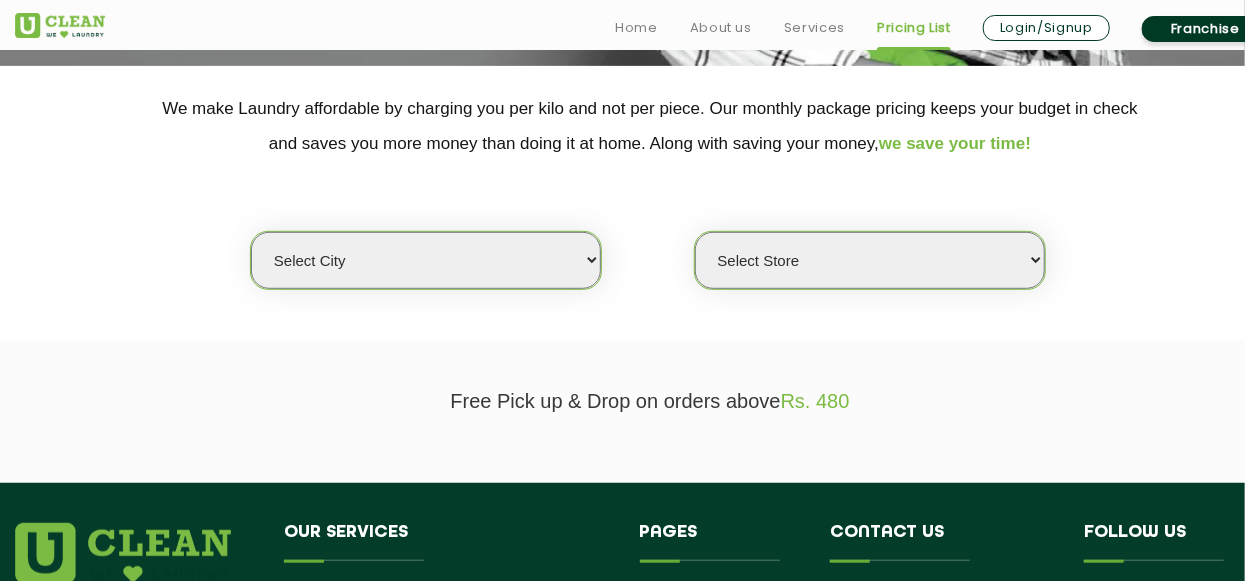 scroll, scrollTop: 399, scrollLeft: 0, axis: vertical 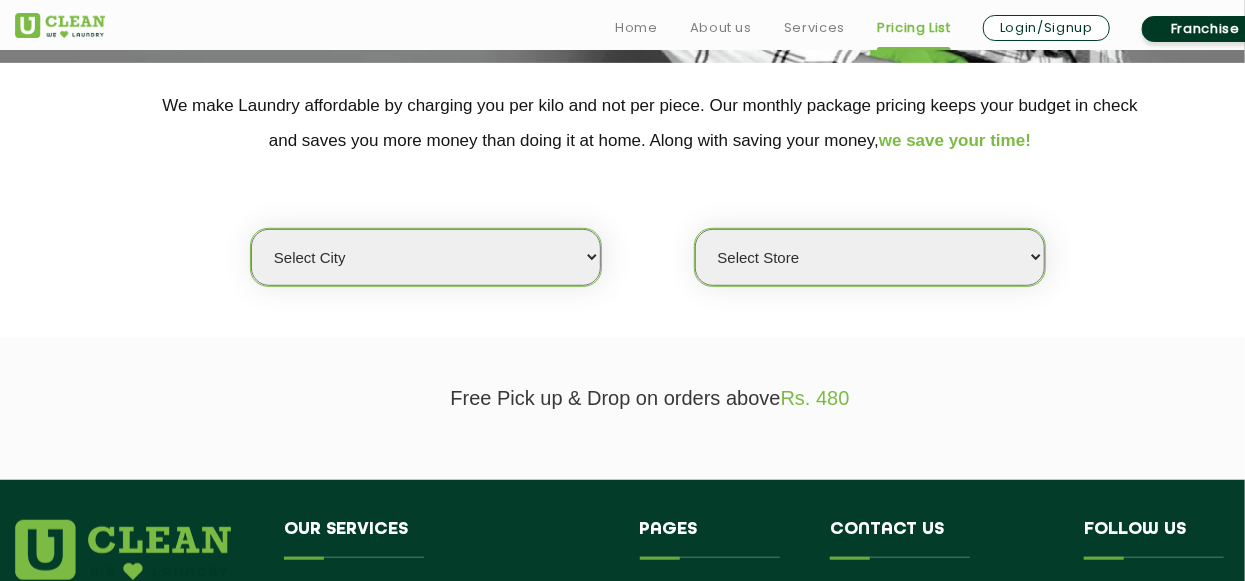 click on "Select city Aalo Agartala Agra Ahmedabad Akola Aligarh Alwar - UClean Select Amravati Aurangabad Ayodhya Bahadurgarh Bahraich Baleswar Baramulla Bareilly Barmer Barpeta Bathinda Belgaum Bengaluru Berhampur Bettiah Bhagalpur Bhilwara Bhiwadi Bhopal Bhubaneshwar Bidar Bikaner Bilaspur Bokaro Bongaigaon Chandigarh Chennai Chitrakoot Cochin Coimbatore Cooch Behar Coonoor Daman Danapur Darrang Daudnagar Dehradun Delhi Deoghar Dhanbad Dharwad Dhule Dibrugarh Digboi Dimapur Dindigul Duliajan Ellenabad Erode Faridabad Gandhidham Gandhinagar Garia Ghaziabad Goa Gohana Gonda Gorakhpur Gurugram Guwahati Gwalior Haldwani Hamirpur Hanumangarh Haridwar Hingoli Hojai Howrah Hubli Hyderabad Imphal Indore Itanagar Jagdalpur Jagraon Jaipur Jaipur - Select Jammu Jamshedpur Jehanabad Jhansi Jodhpur Jorhat Kaithal Kakinada Kanpur Kargil Karimganj Kathmandu Kharupetia Khopoli Kochi Kohima Kokapet Kokrajhar Kolhapur Kolkata Kota Kotdwar Krishnanagar Kundli Kurnool Latur Leh Longding Lower Subansiri Lucknow Ludhiana Madurai Manali" at bounding box center [426, 257] 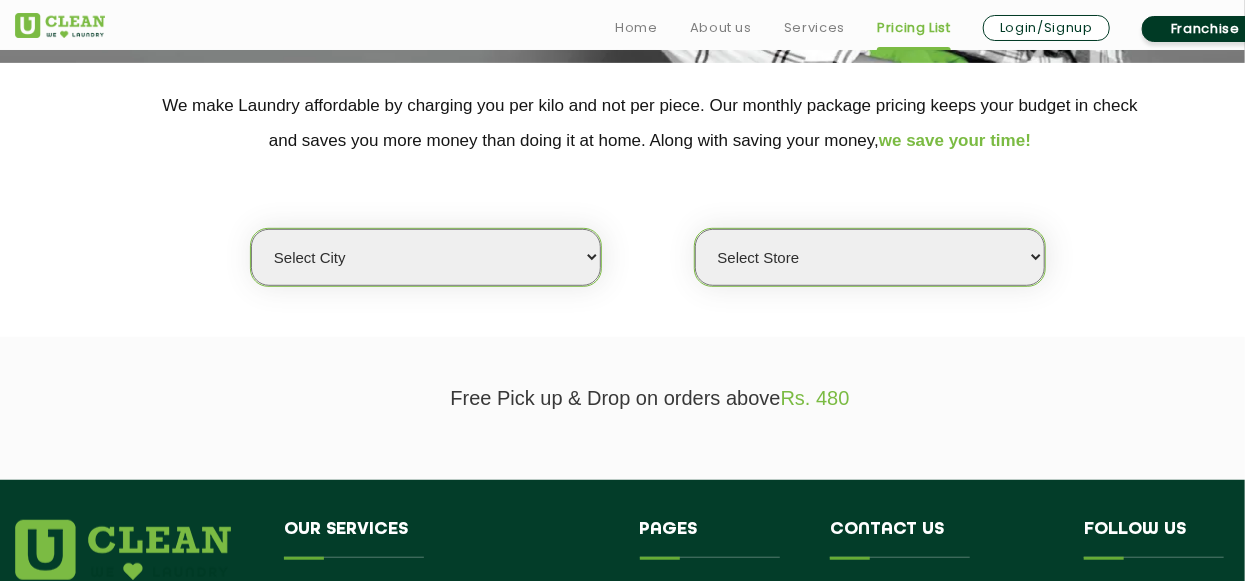 select on "1" 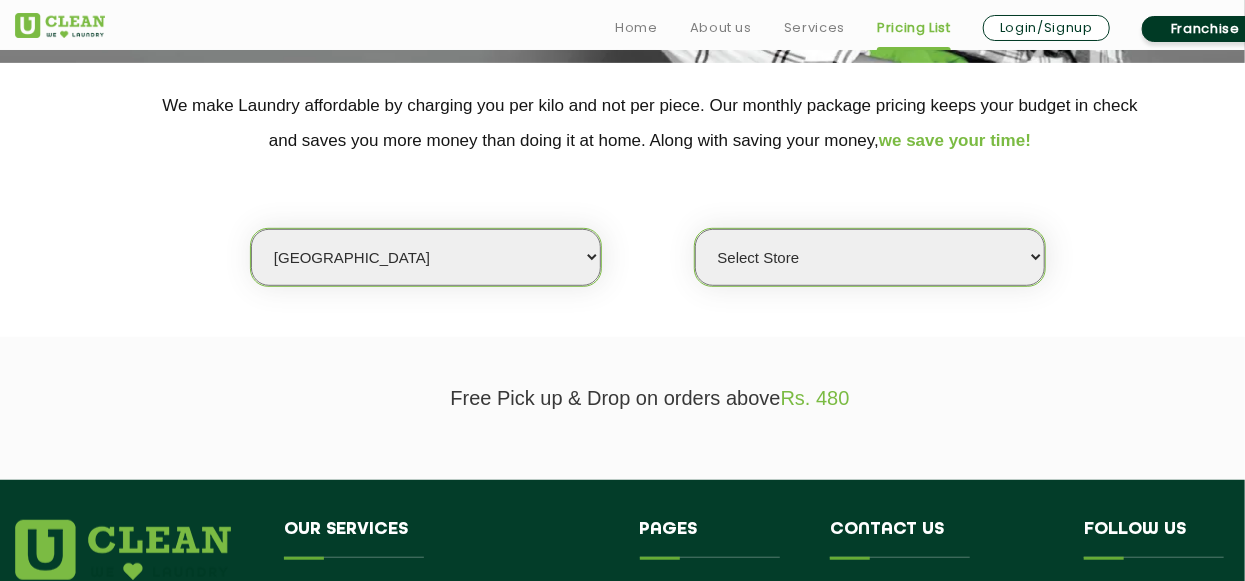 click on "Select city Aalo Agartala Agra Ahmedabad Akola Aligarh Alwar - UClean Select Amravati Aurangabad Ayodhya Bahadurgarh Bahraich Baleswar Baramulla Bareilly Barmer Barpeta Bathinda Belgaum Bengaluru Berhampur Bettiah Bhagalpur Bhilwara Bhiwadi Bhopal Bhubaneshwar Bidar Bikaner Bilaspur Bokaro Bongaigaon Chandigarh Chennai Chitrakoot Cochin Coimbatore Cooch Behar Coonoor Daman Danapur Darrang Daudnagar Dehradun Delhi Deoghar Dhanbad Dharwad Dhule Dibrugarh Digboi Dimapur Dindigul Duliajan Ellenabad Erode Faridabad Gandhidham Gandhinagar Garia Ghaziabad Goa Gohana Gonda Gorakhpur Gurugram Guwahati Gwalior Haldwani Hamirpur Hanumangarh Haridwar Hingoli Hojai Howrah Hubli Hyderabad Imphal Indore Itanagar Jagdalpur Jagraon Jaipur Jaipur - Select Jammu Jamshedpur Jehanabad Jhansi Jodhpur Jorhat Kaithal Kakinada Kanpur Kargil Karimganj Kathmandu Kharupetia Khopoli Kochi Kohima Kokapet Kokrajhar Kolhapur Kolkata Kota Kotdwar Krishnanagar Kundli Kurnool Latur Leh Longding Lower Subansiri Lucknow Ludhiana Madurai Manali" at bounding box center (426, 257) 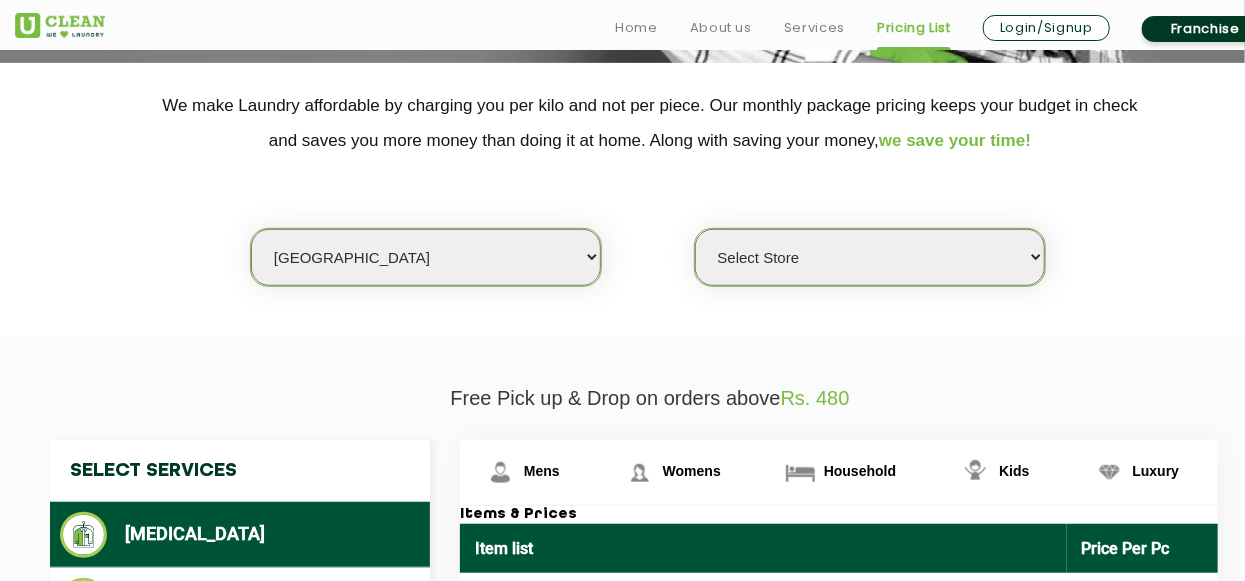 click on "Select Store UClean Vasant Kunj UClean Greater Kailash 2 UClean Dwarka UClean Rajouri Garden UClean Uttam Nagar UClean Lajpat Nagar UClean Hudson Lane UClean Old Rajinder Nagar UClean Prashant Vihar UClean Sector 23 Dwarka UClean Sector 12 Dwarka UClean Lajpat Nagar 1 UClean Krishna Nagar UClean West Patel Nagar UClean Shahpur Jat UClean Paschim Vihar UClean Malviya Nagar UClean Laxmi Nagar UClean Janakpuri UClean Dwarka" at bounding box center [870, 257] 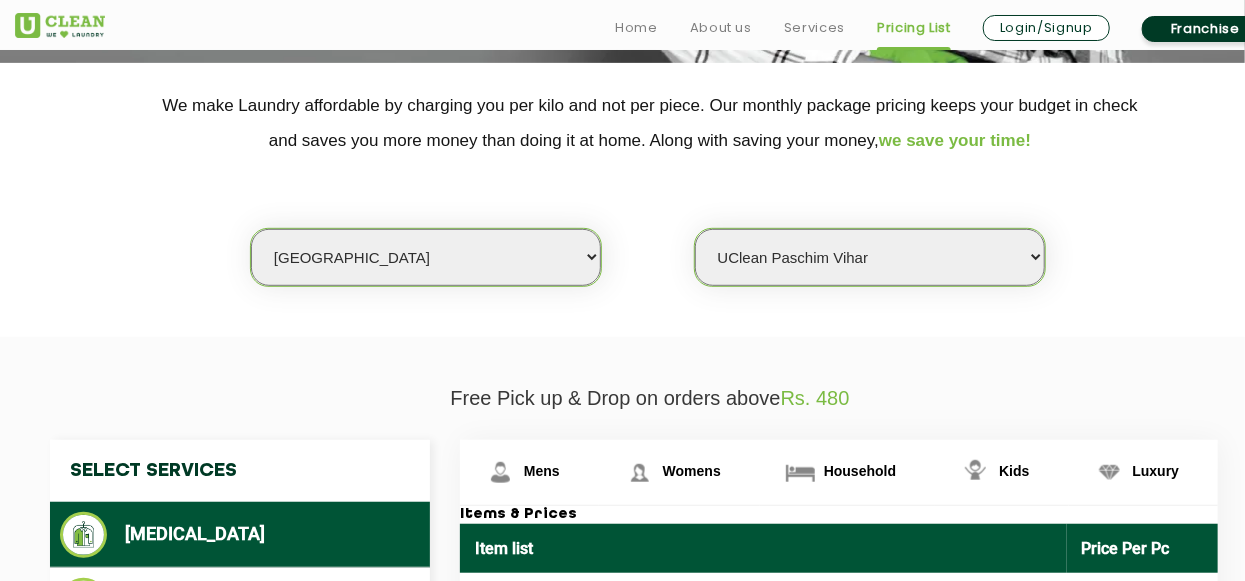 click on "Select Store UClean Vasant Kunj UClean Greater Kailash 2 UClean Dwarka UClean Rajouri Garden UClean Uttam Nagar UClean Lajpat Nagar UClean Hudson Lane UClean Old Rajinder Nagar UClean Prashant Vihar UClean Sector 23 Dwarka UClean Sector 12 Dwarka UClean Lajpat Nagar 1 UClean Krishna Nagar UClean West Patel Nagar UClean Shahpur Jat UClean Paschim Vihar UClean Malviya Nagar UClean Laxmi Nagar UClean Janakpuri UClean Dwarka" at bounding box center [870, 257] 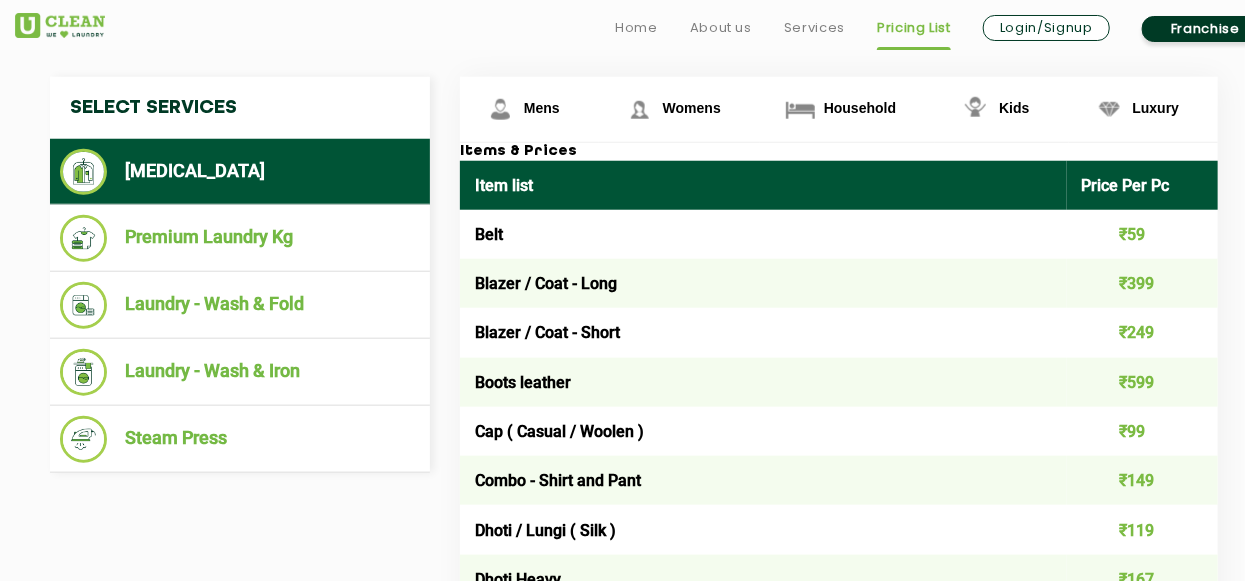 scroll, scrollTop: 764, scrollLeft: 0, axis: vertical 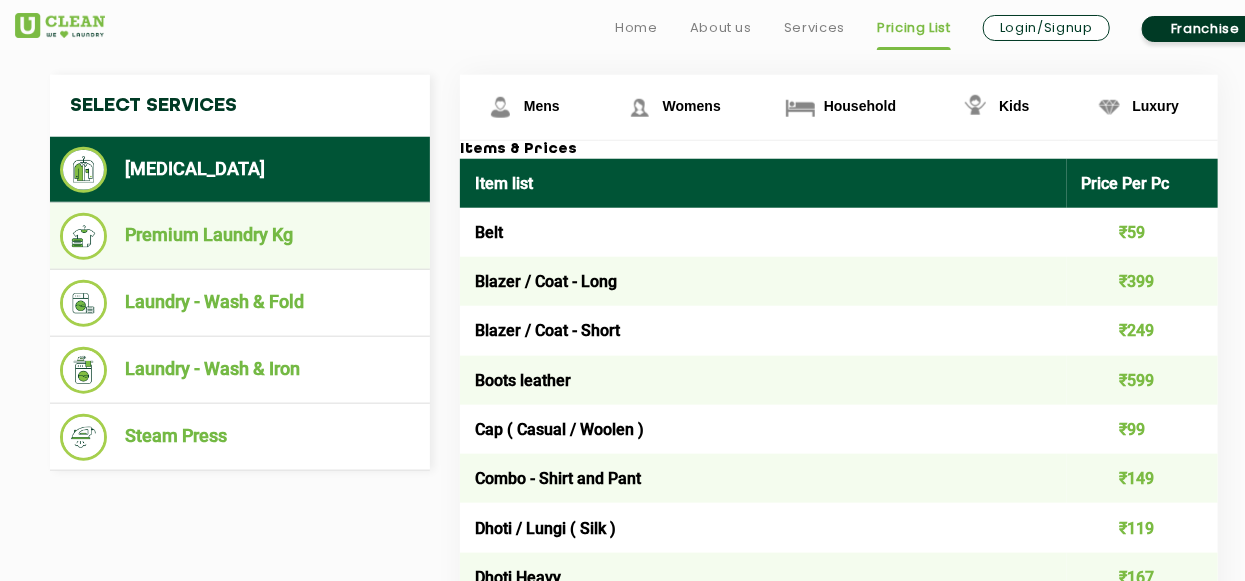 click on "Premium Laundry Kg" at bounding box center [240, 236] 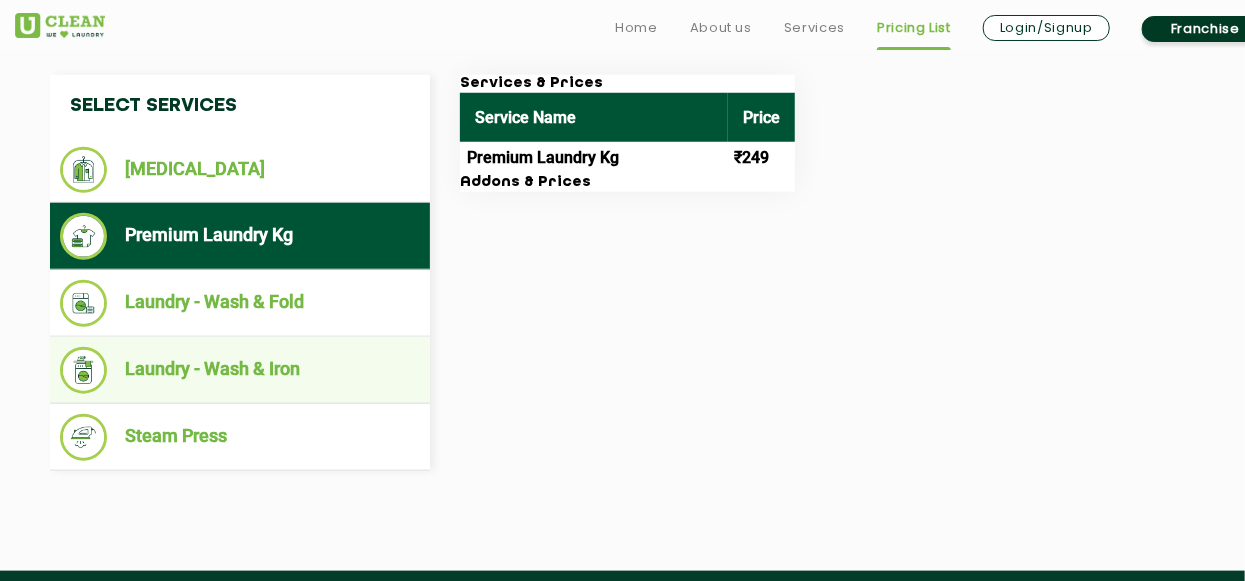click on "Laundry - Wash & Iron" at bounding box center (240, 370) 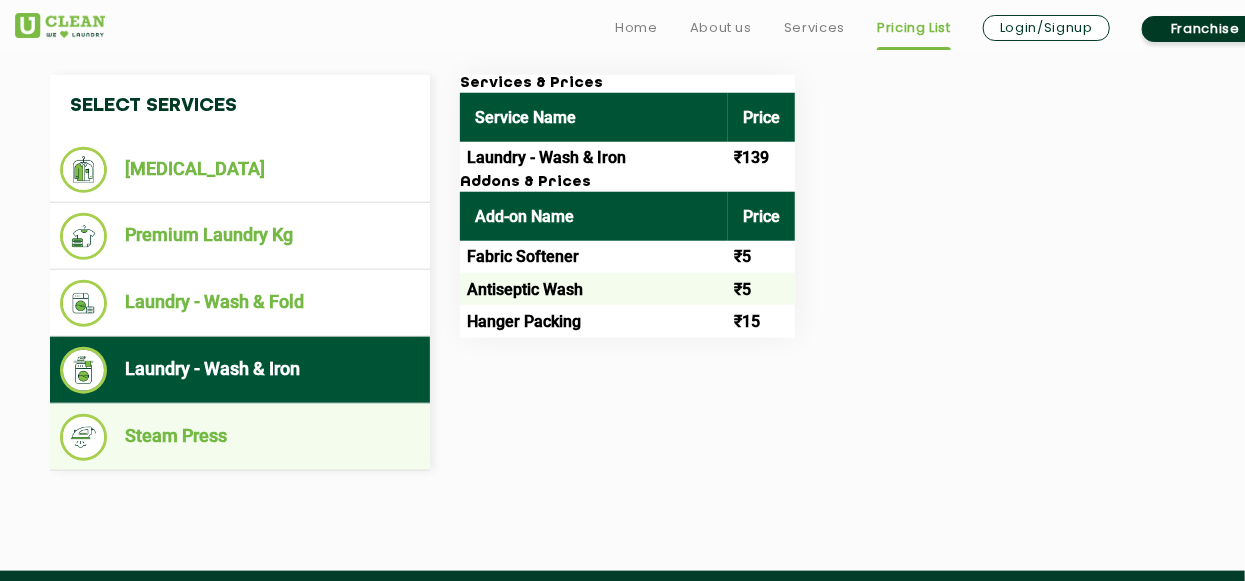 click on "Steam Press" at bounding box center (240, 437) 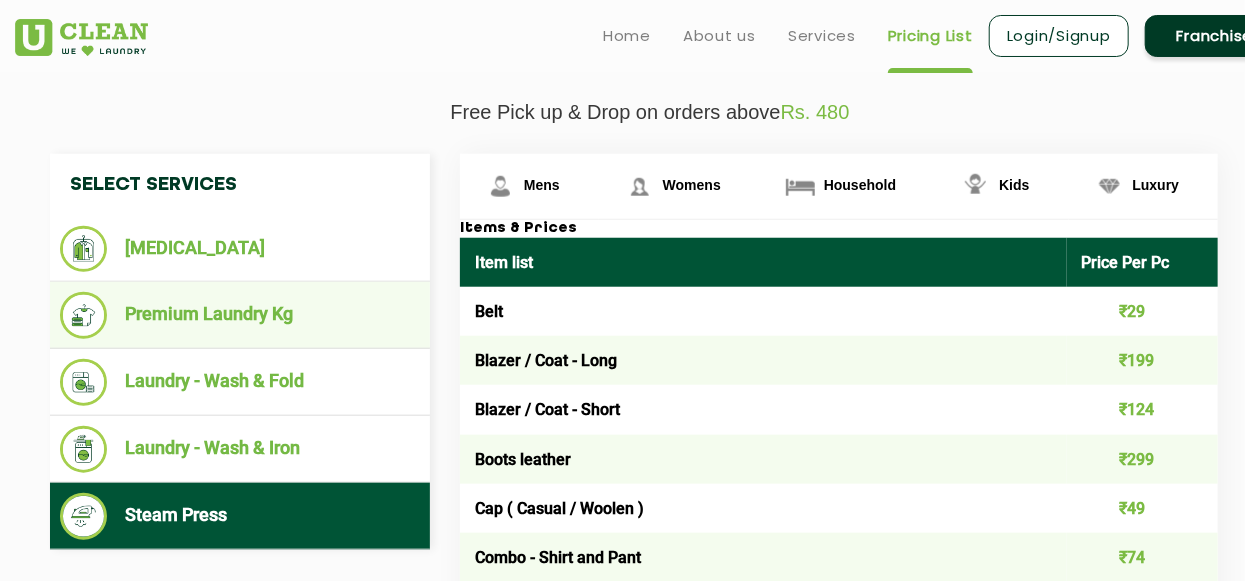 scroll, scrollTop: 676, scrollLeft: 0, axis: vertical 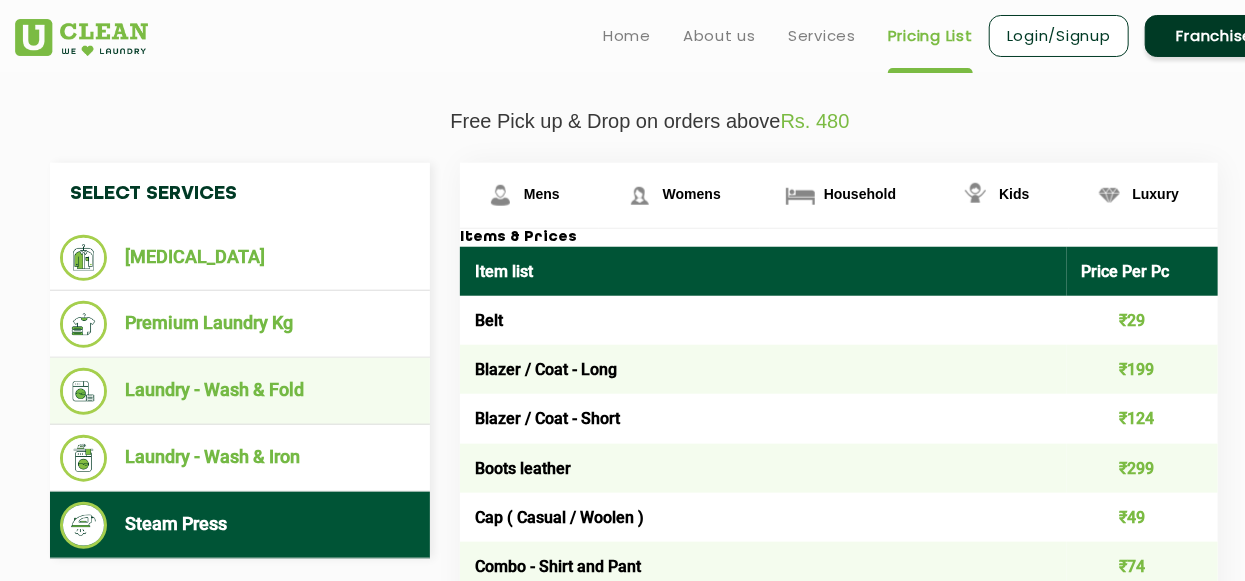 click on "Laundry - Wash & Fold" at bounding box center (240, 391) 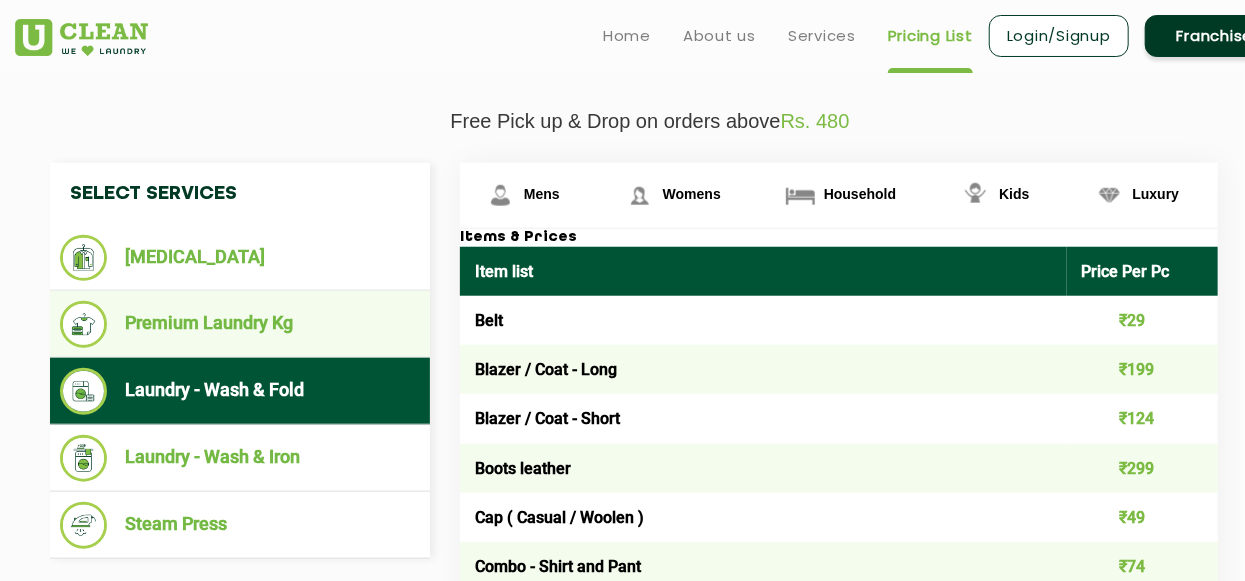 click on "Premium Laundry Kg" at bounding box center [240, 324] 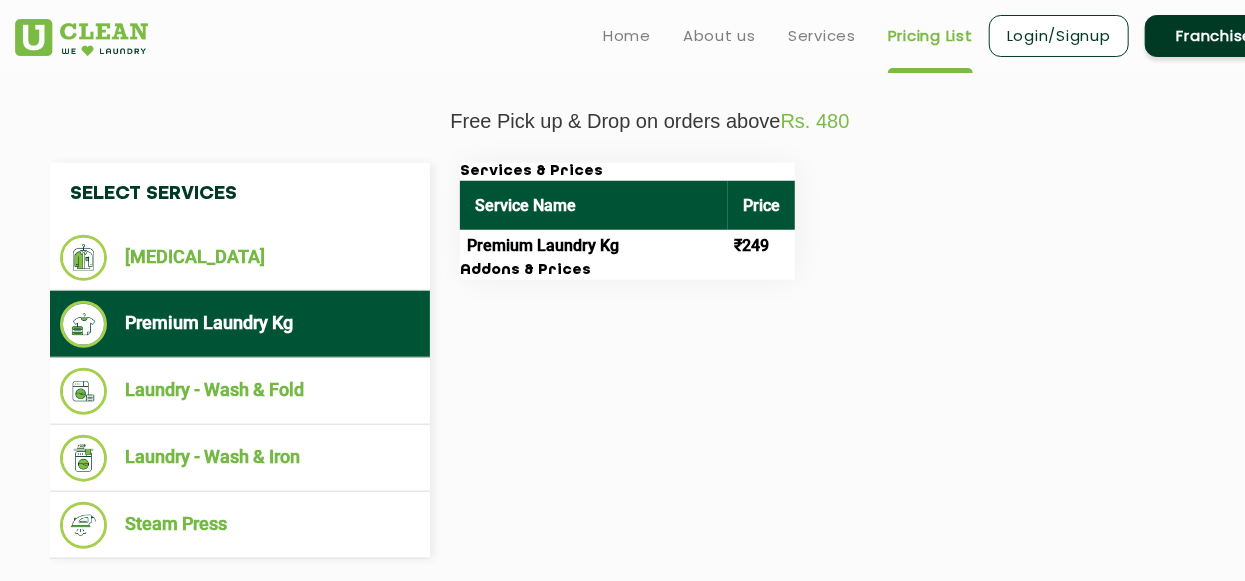 click on "Addons & Prices" at bounding box center (627, 271) 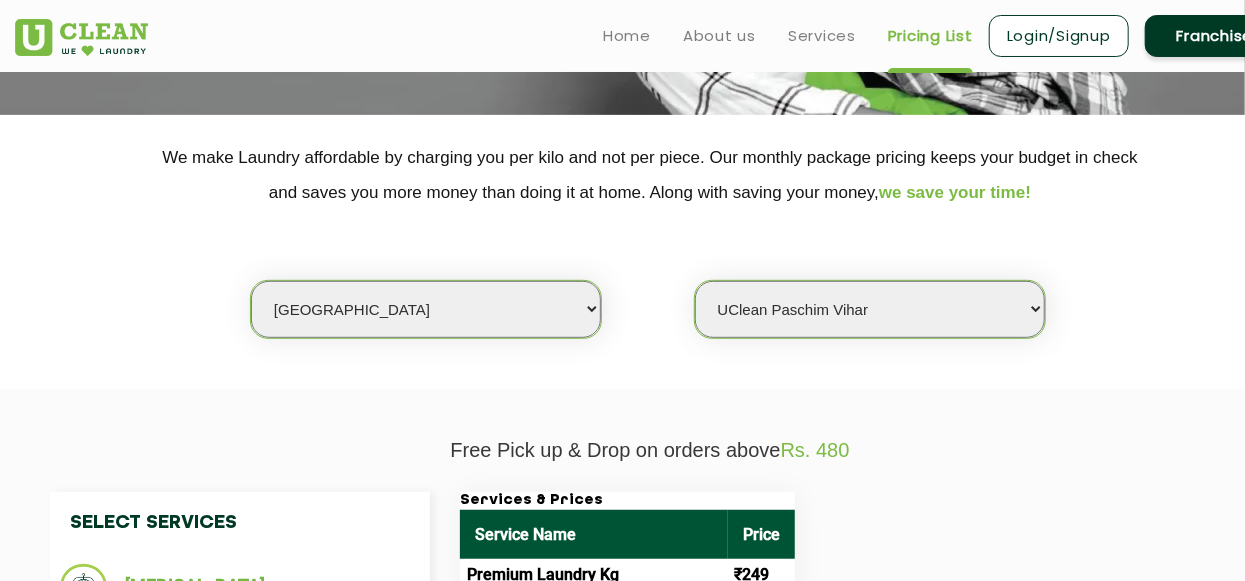 scroll, scrollTop: 345, scrollLeft: 0, axis: vertical 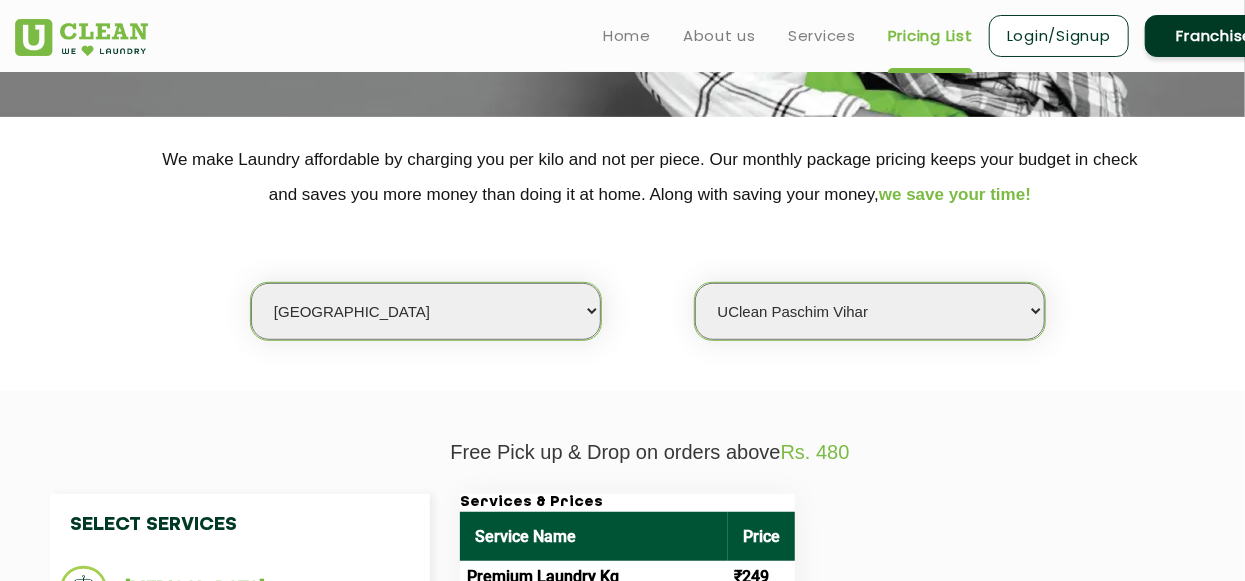 click on "Select Store UClean Vasant Kunj UClean Greater Kailash 2 UClean Dwarka UClean Rajouri Garden UClean Uttam Nagar UClean Lajpat Nagar UClean Hudson Lane UClean Old Rajinder Nagar UClean Prashant Vihar UClean Sector 23 Dwarka UClean Sector 12 Dwarka UClean Lajpat Nagar 1 UClean Krishna Nagar UClean West Patel Nagar UClean Shahpur Jat UClean Paschim Vihar UClean Malviya Nagar UClean Laxmi Nagar UClean Janakpuri UClean Dwarka" at bounding box center [870, 311] 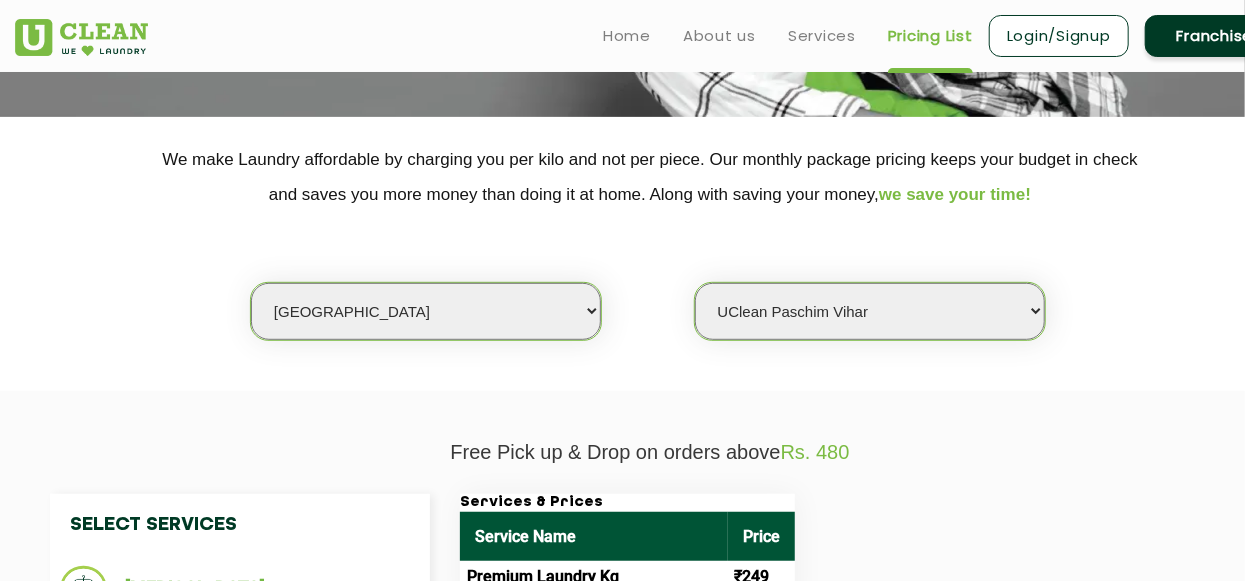 select on "11" 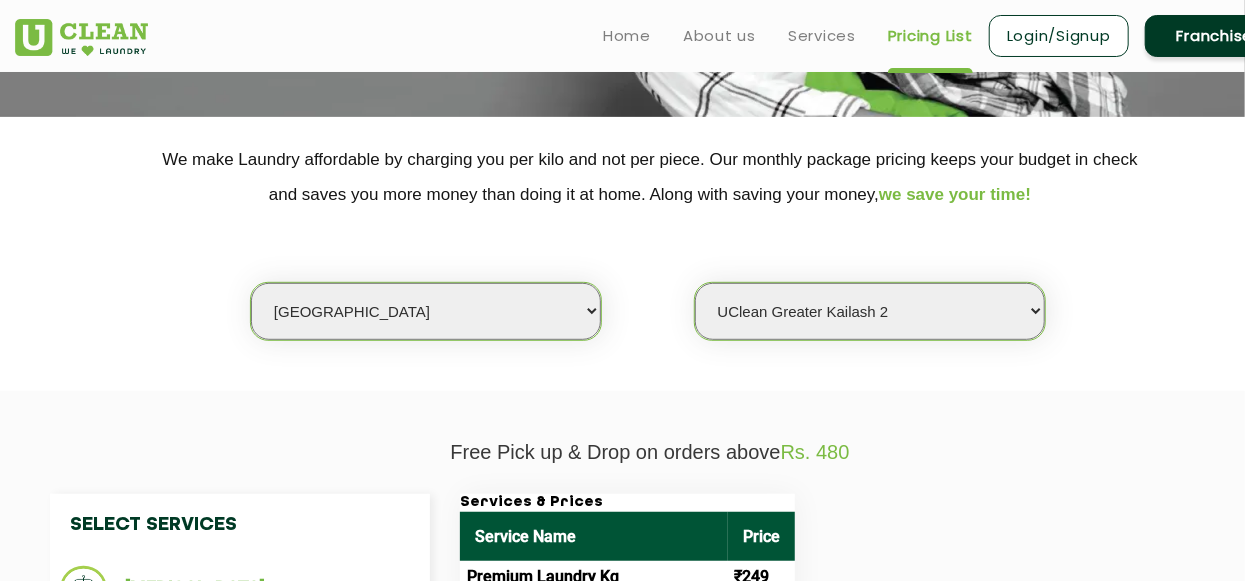 click on "Select Store UClean Vasant Kunj UClean Greater Kailash 2 UClean Dwarka UClean Rajouri Garden UClean Uttam Nagar UClean Lajpat Nagar UClean Hudson Lane UClean Old Rajinder Nagar UClean Prashant Vihar UClean Sector 23 Dwarka UClean Sector 12 Dwarka UClean Lajpat Nagar 1 UClean Krishna Nagar UClean West Patel Nagar UClean Shahpur Jat UClean Paschim Vihar UClean Malviya Nagar UClean Laxmi Nagar UClean Janakpuri UClean Dwarka" at bounding box center [870, 311] 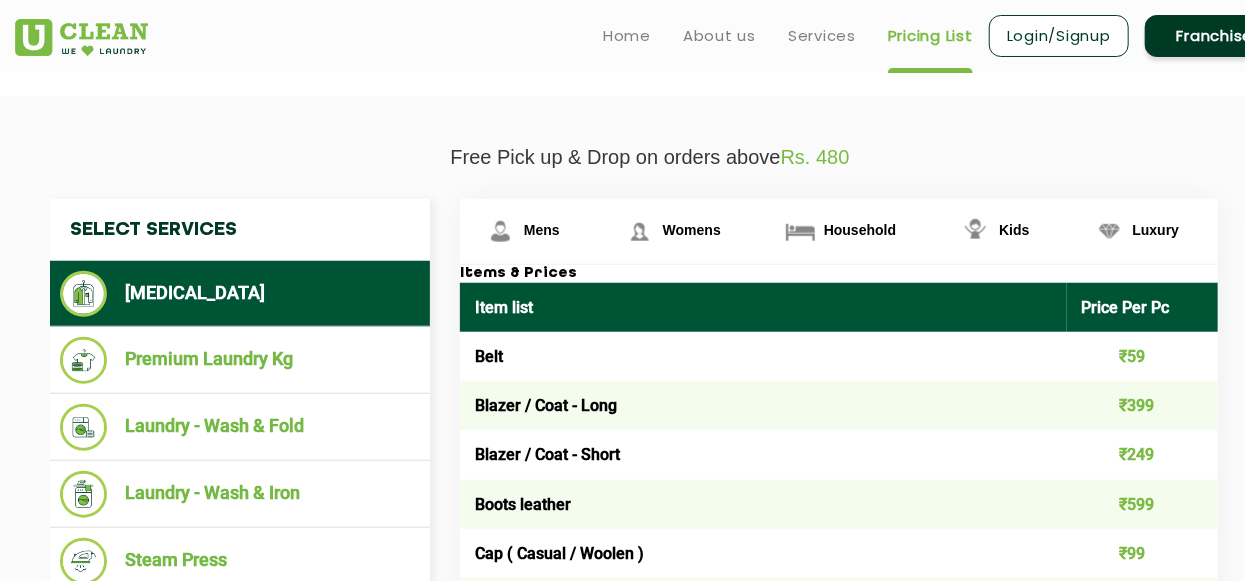 scroll, scrollTop: 654, scrollLeft: 0, axis: vertical 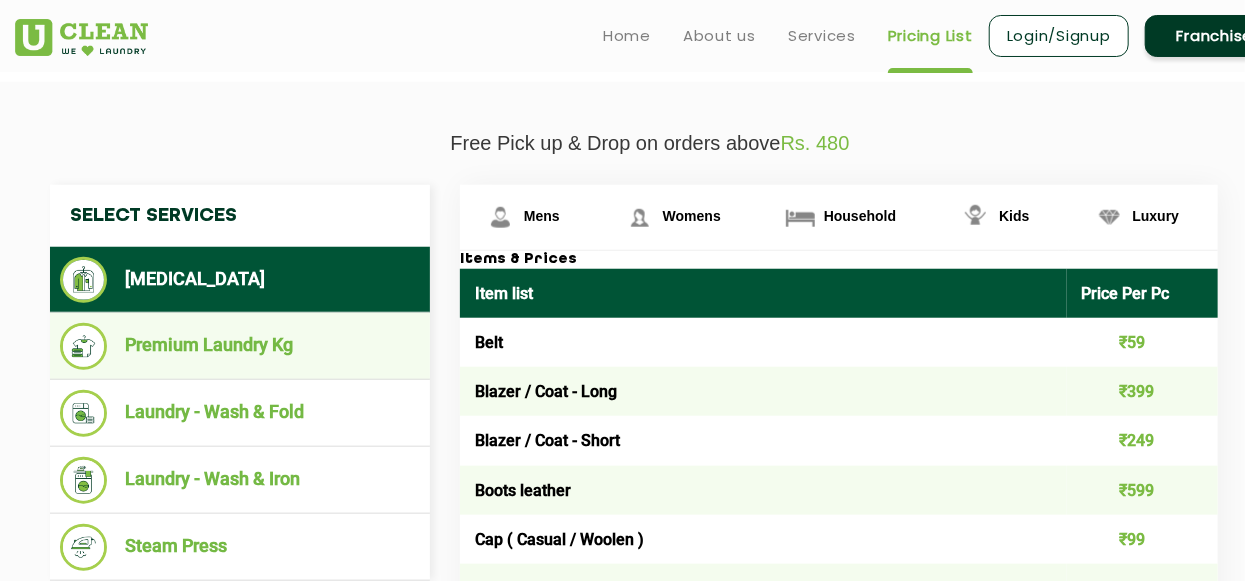 click on "Premium Laundry Kg" at bounding box center [240, 346] 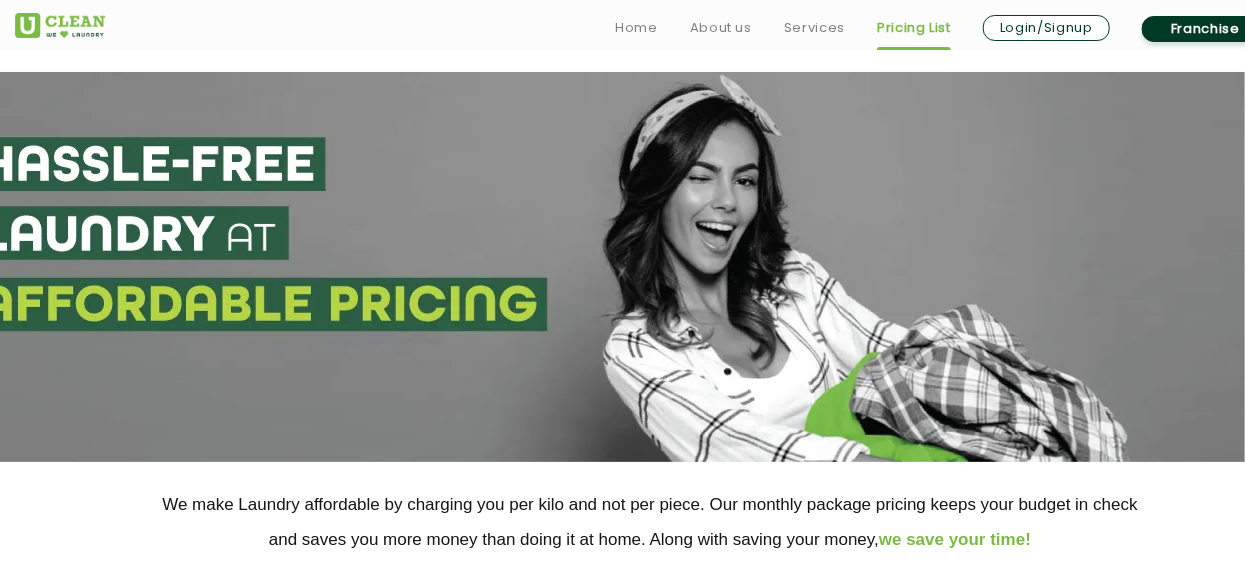 scroll, scrollTop: 279, scrollLeft: 0, axis: vertical 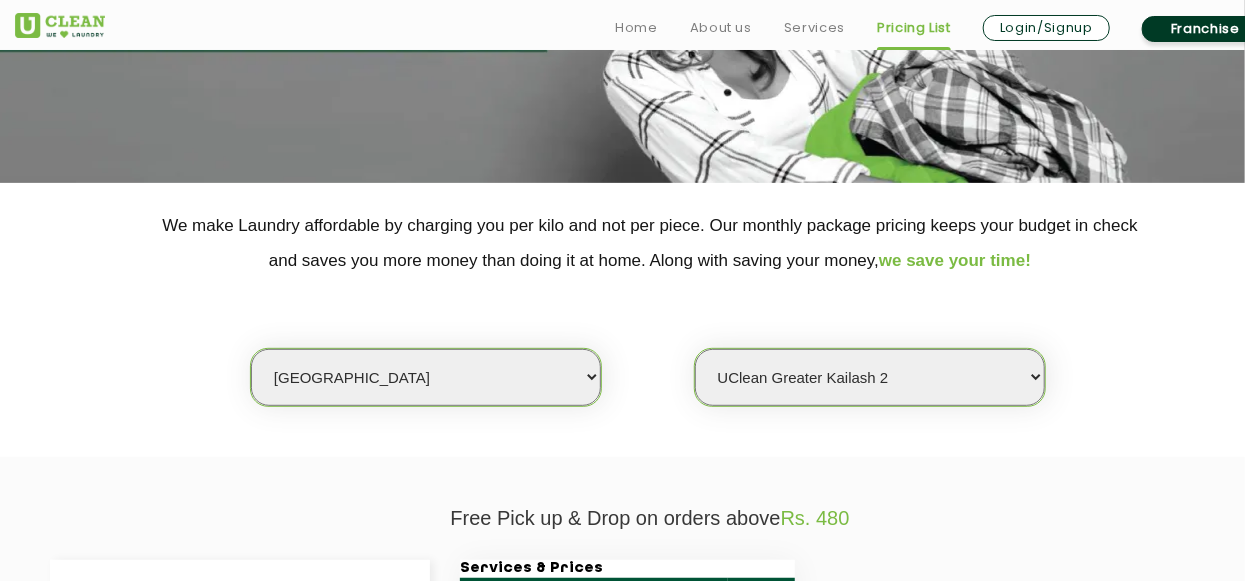 click on "Home  About us Services  Pricing List Login/Signup Franchise" at bounding box center [942, 28] 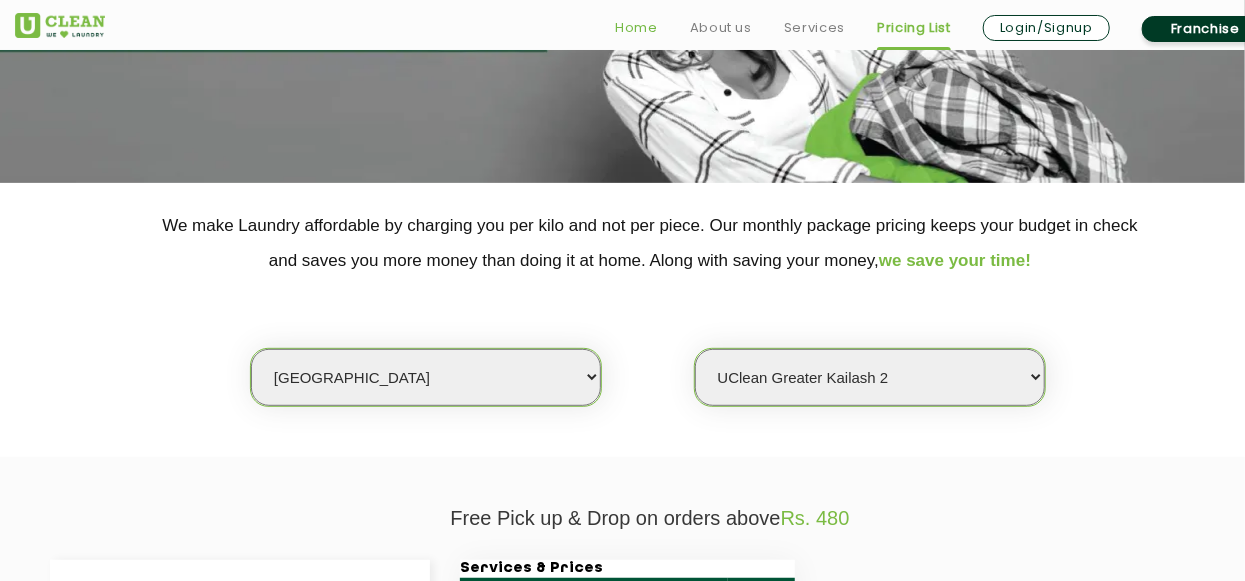 click on "Home" at bounding box center (636, 28) 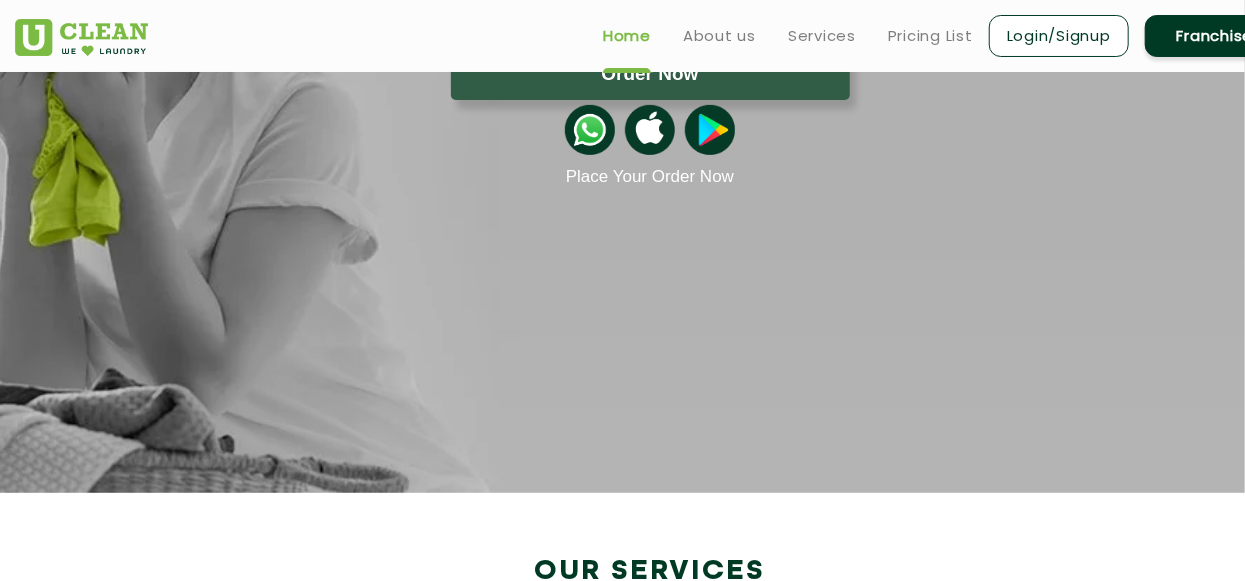 scroll, scrollTop: 0, scrollLeft: 0, axis: both 